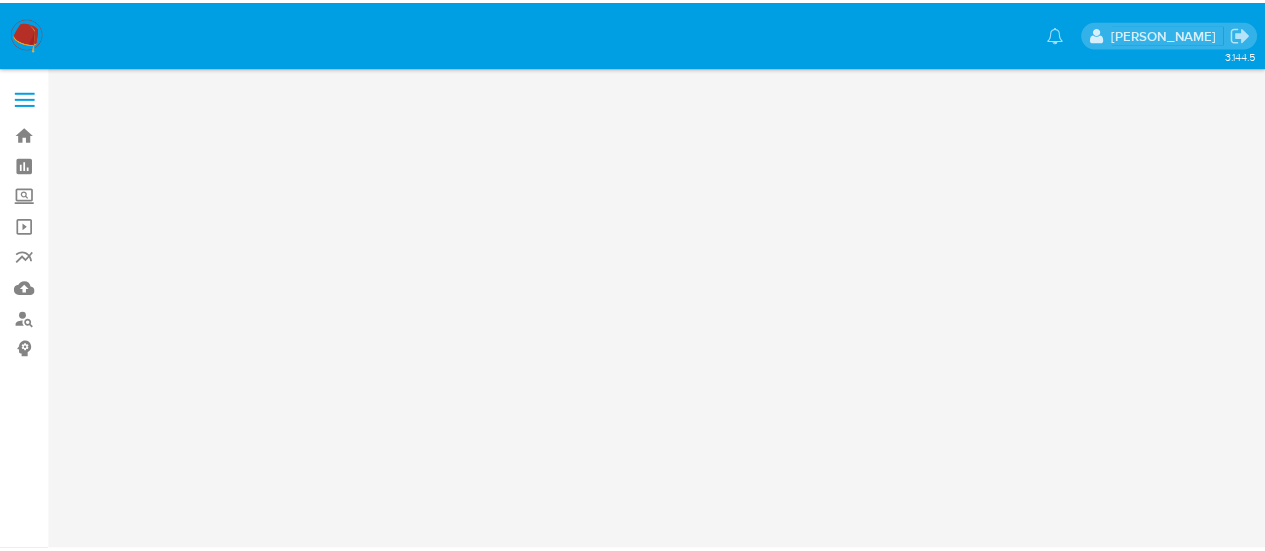 scroll, scrollTop: 0, scrollLeft: 0, axis: both 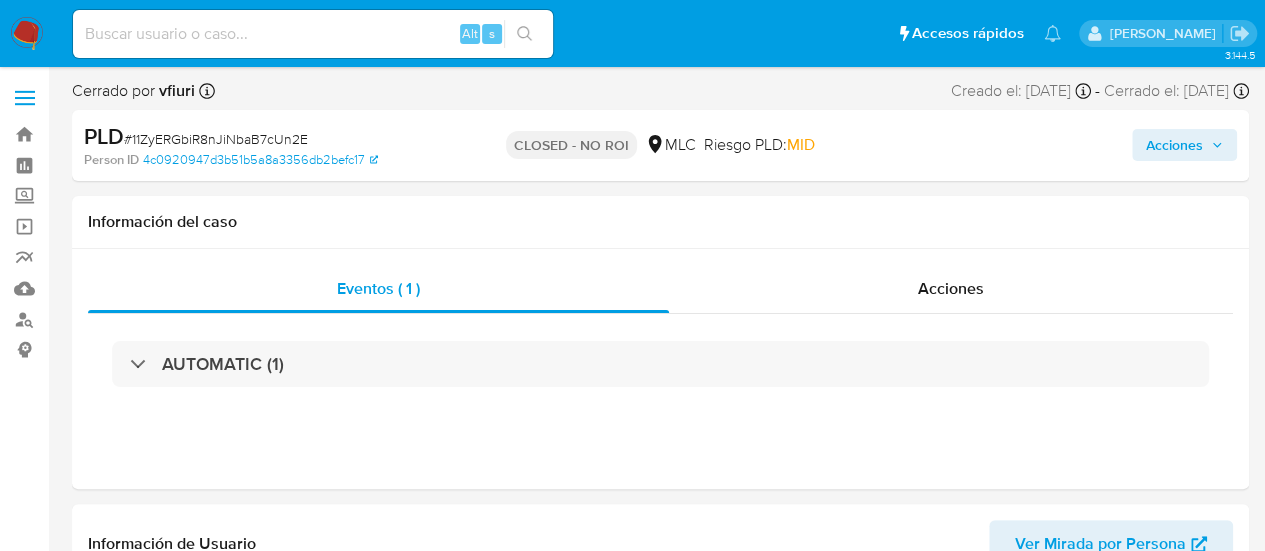 select on "10" 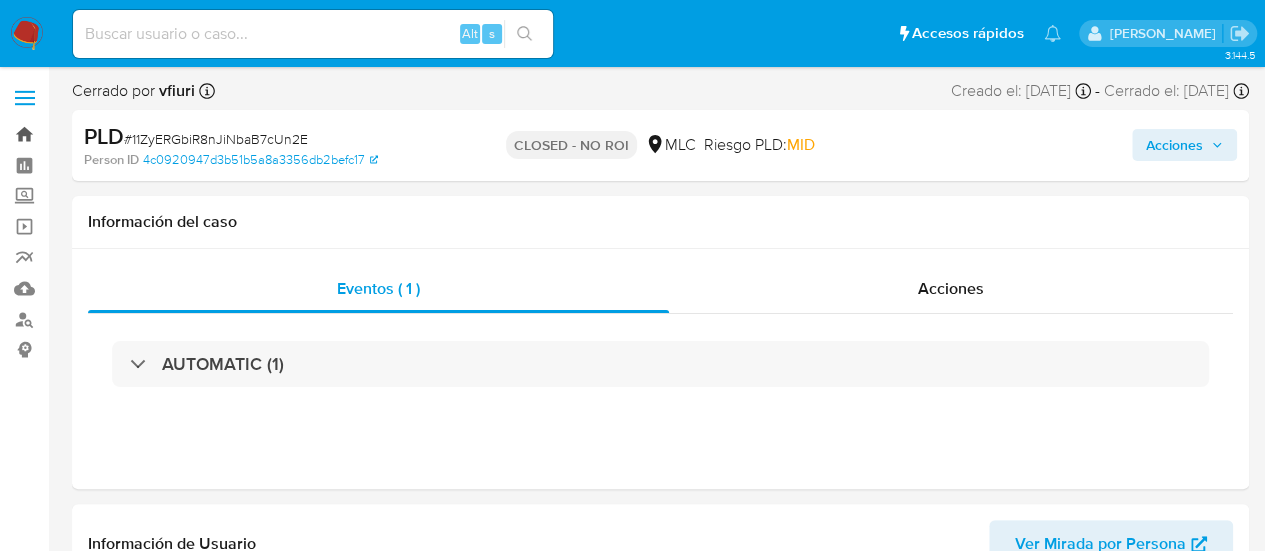 click on "Bandeja" at bounding box center (119, 134) 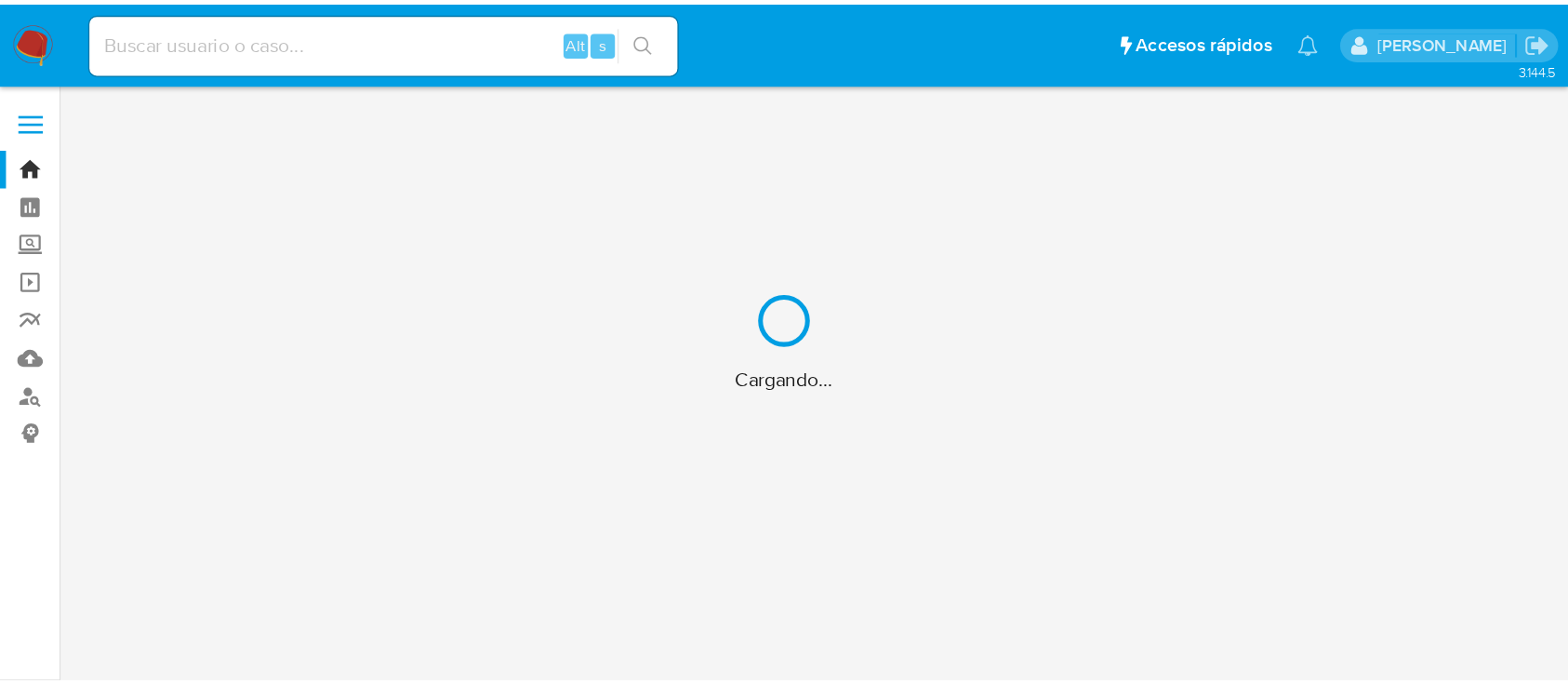 scroll, scrollTop: 0, scrollLeft: 0, axis: both 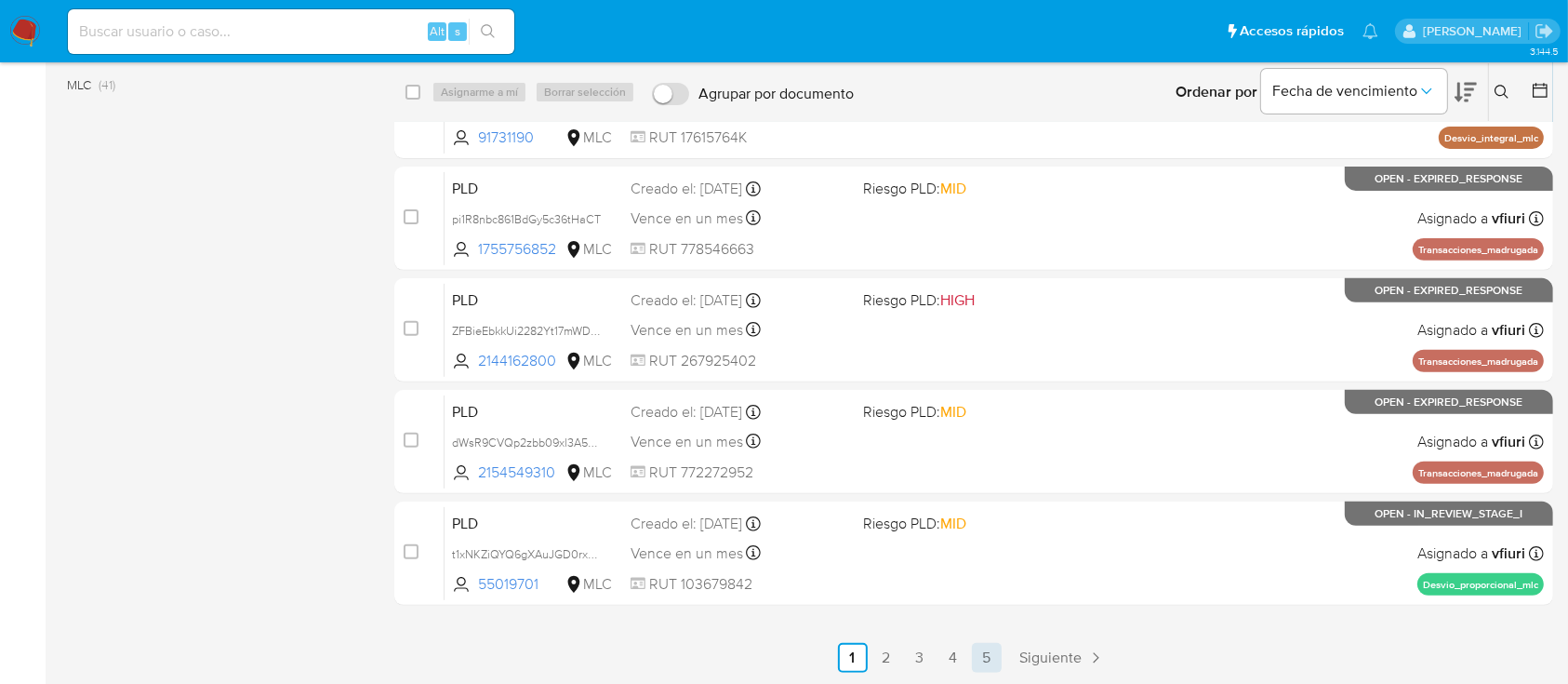 click on "5" at bounding box center [987, 658] 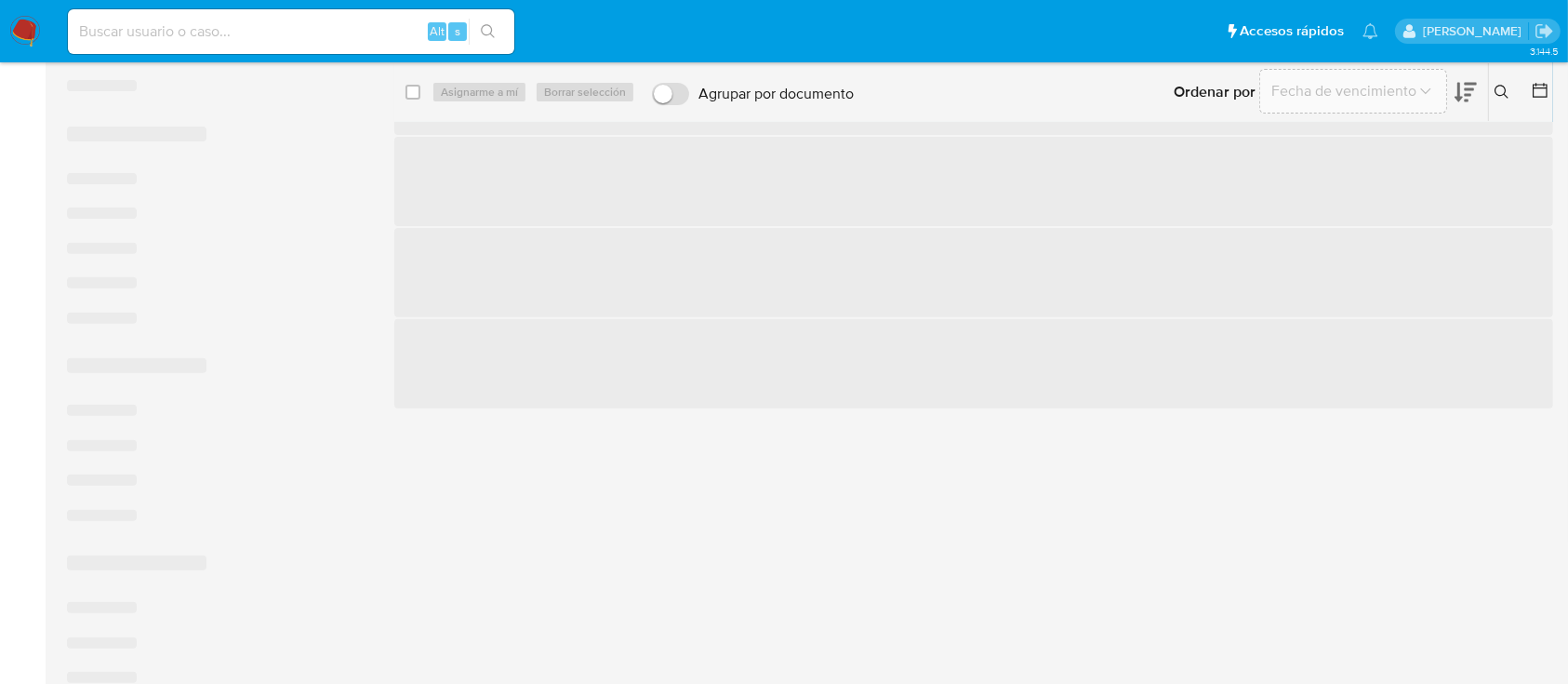scroll, scrollTop: 0, scrollLeft: 0, axis: both 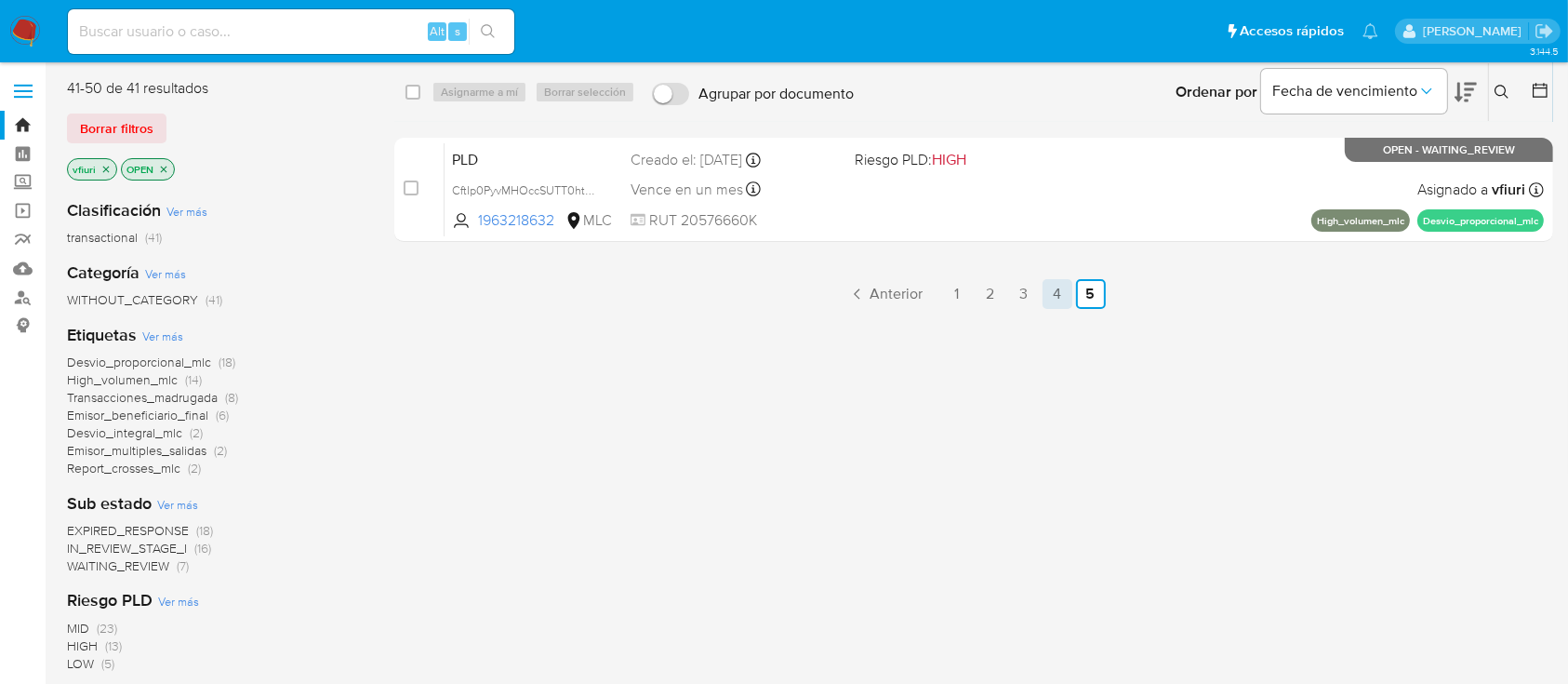 click on "4" at bounding box center (1057, 294) 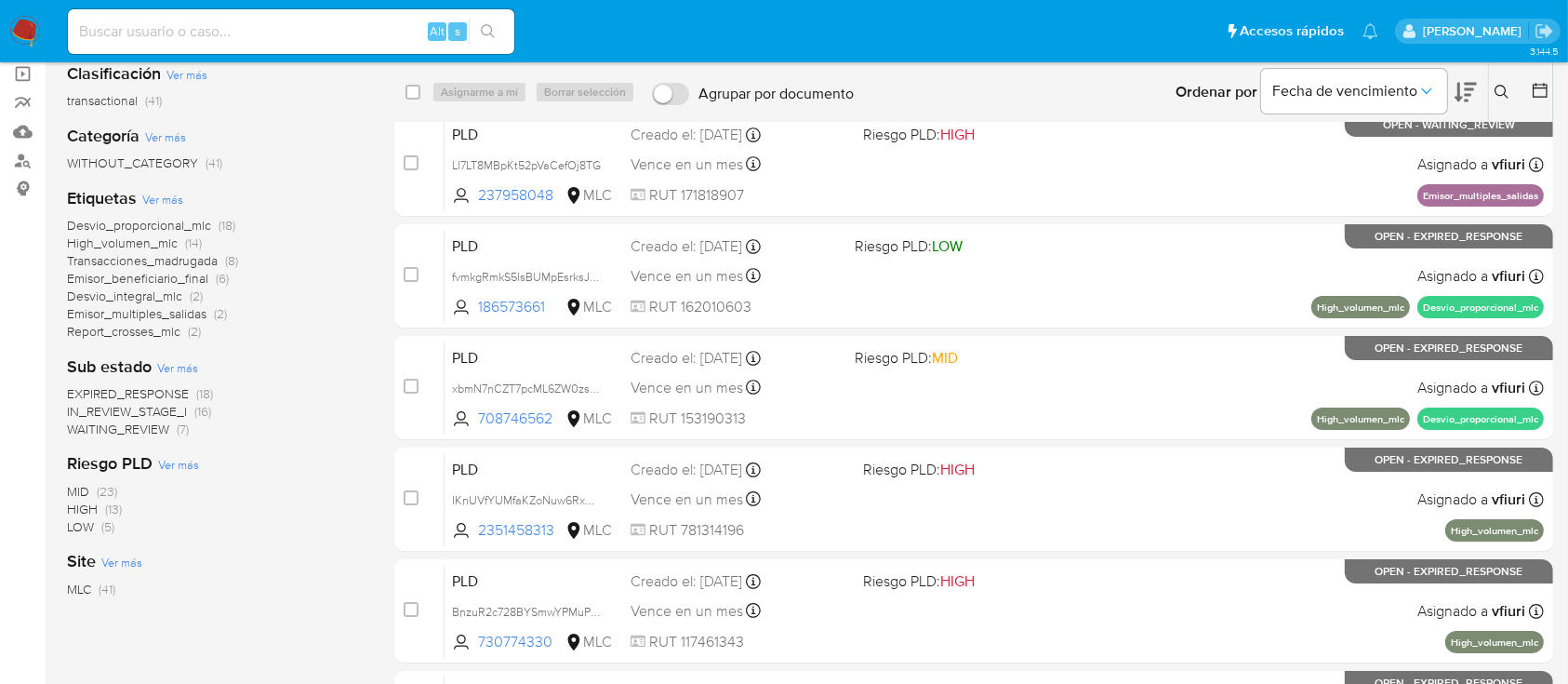 scroll, scrollTop: 0, scrollLeft: 0, axis: both 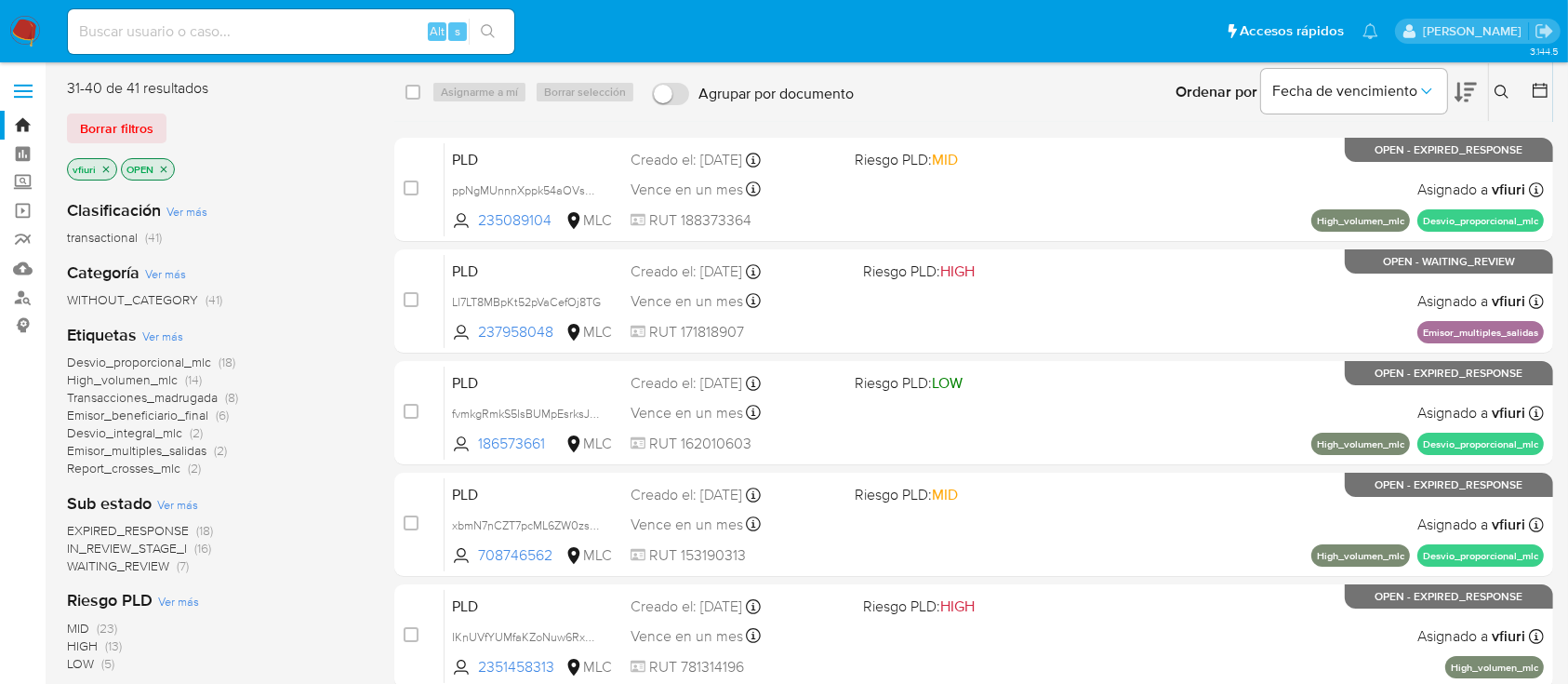 click 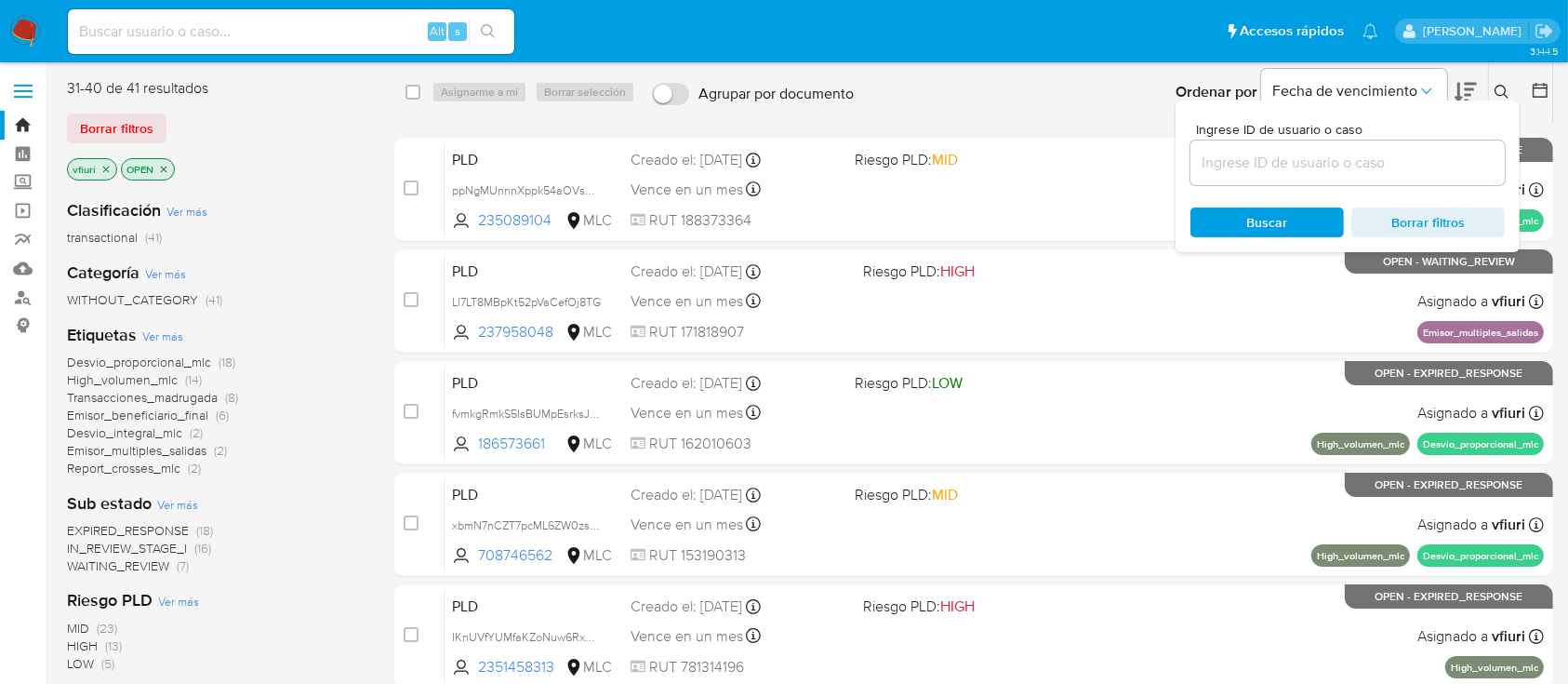 click at bounding box center [1348, 163] 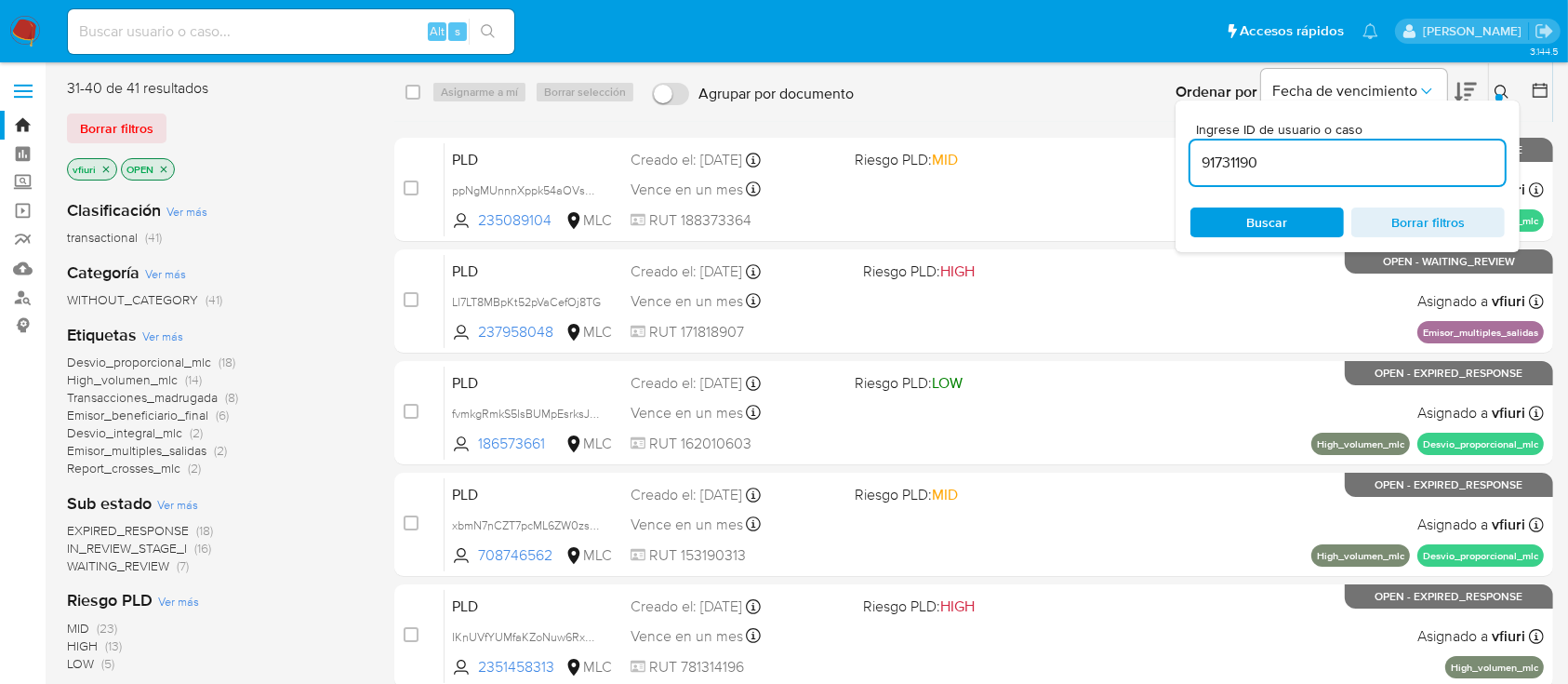 type on "91731190" 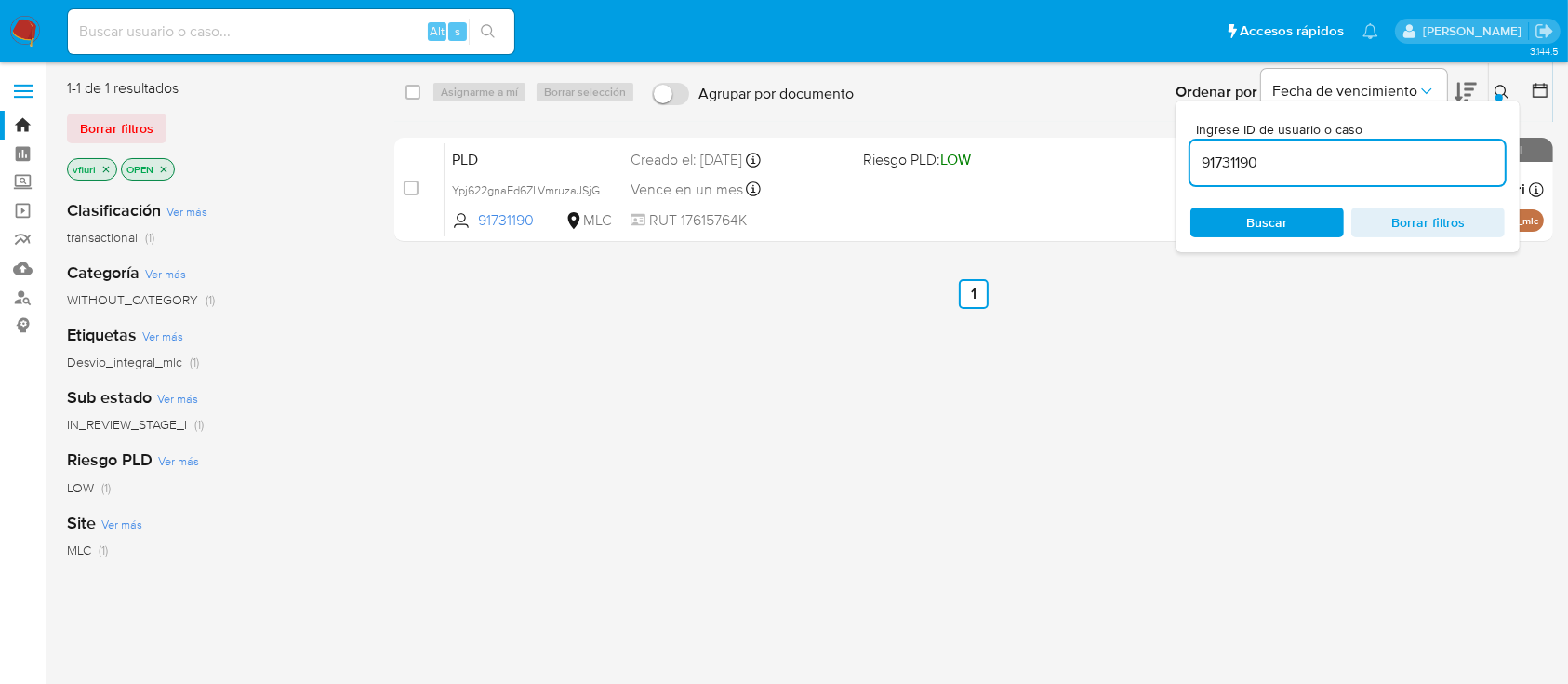 click on "Ingrese ID de usuario o caso 91731190 Buscar Borrar filtros" at bounding box center [1348, 176] 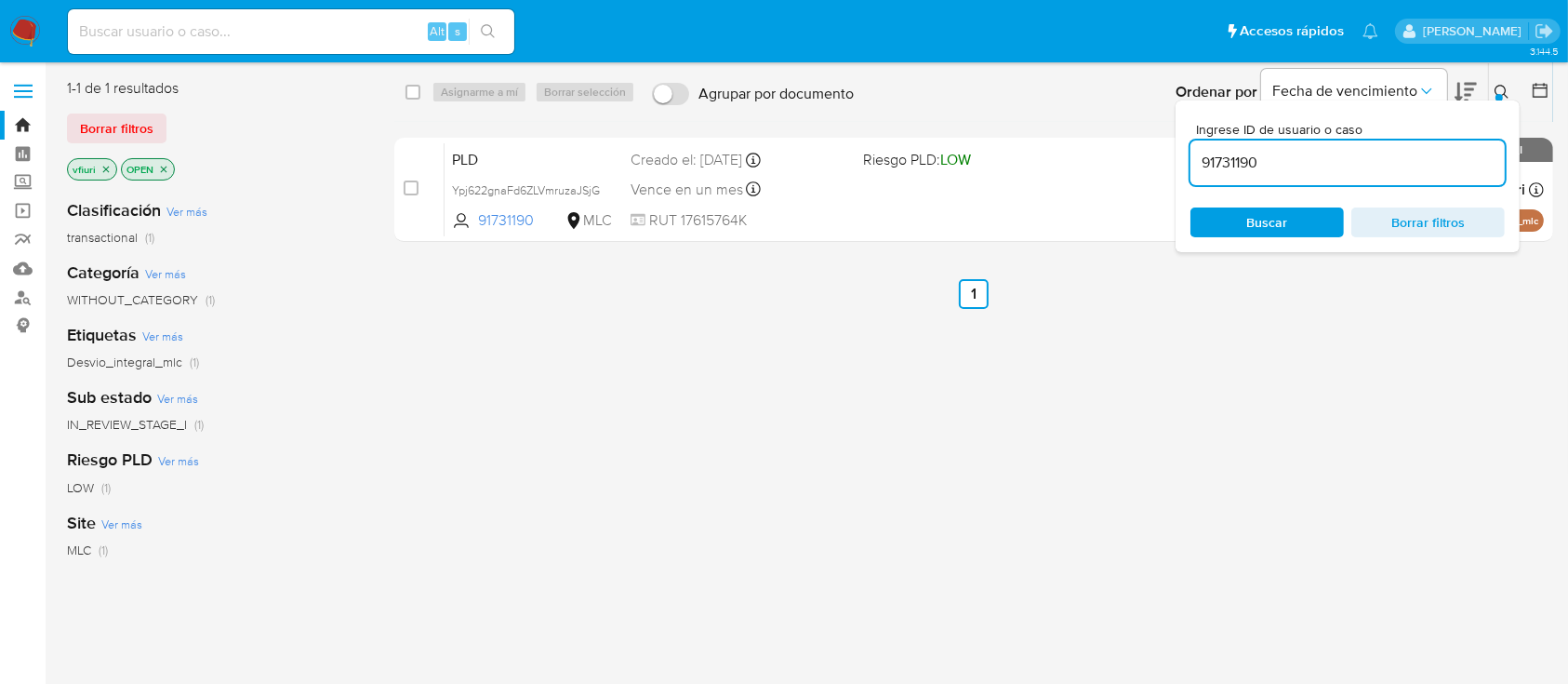click 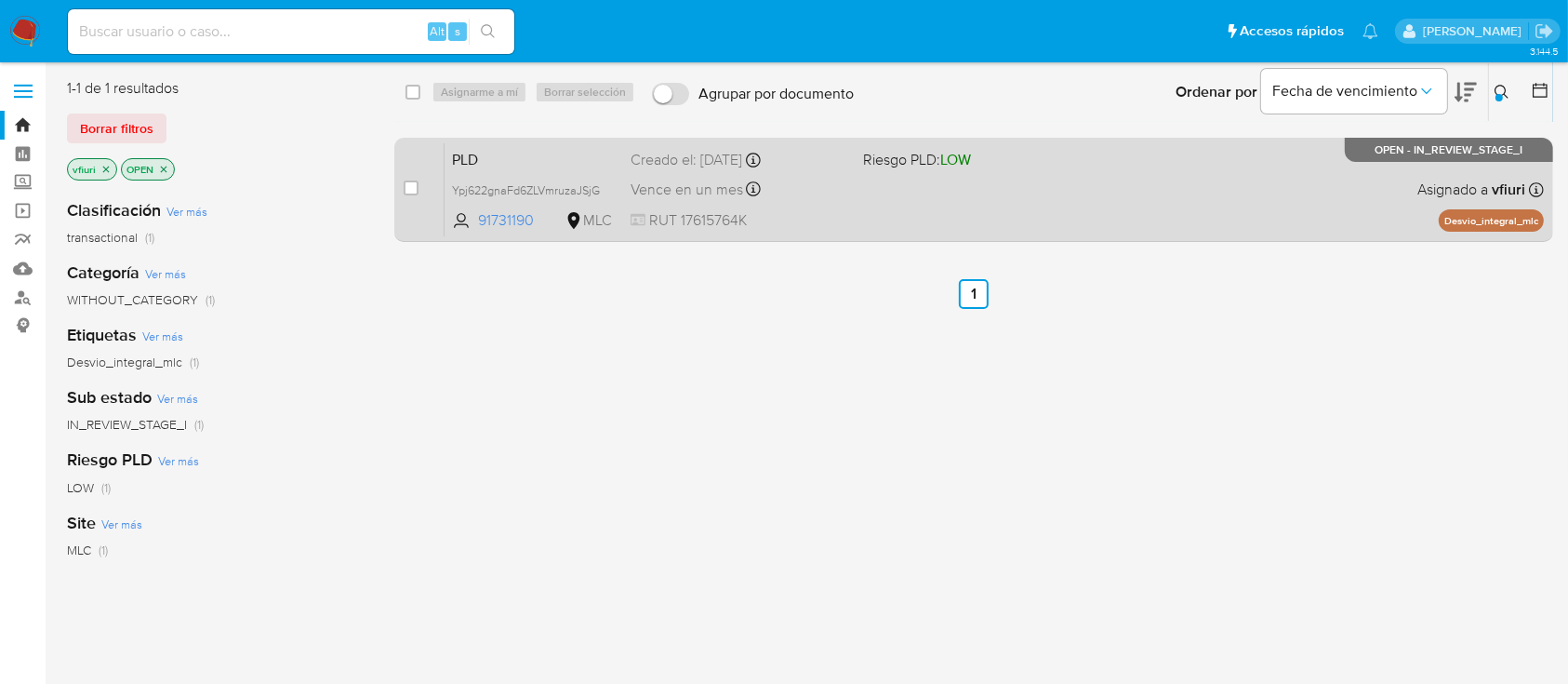 click on "PLD Ypj622gnaFd6ZLVmruzaJSjG 91731190 MLC Riesgo PLD:  LOW Creado el: 12/05/2025   Creado el: 12/05/2025 06:10:06 Vence en un mes   Vence el 10/08/2025 06:10:07 RUT   17615764K Asignado a   vfiuri   Asignado el: 11/07/2025 11:40:21 Desvio_integral_mlc OPEN - IN_REVIEW_STAGE_I" at bounding box center [994, 189] 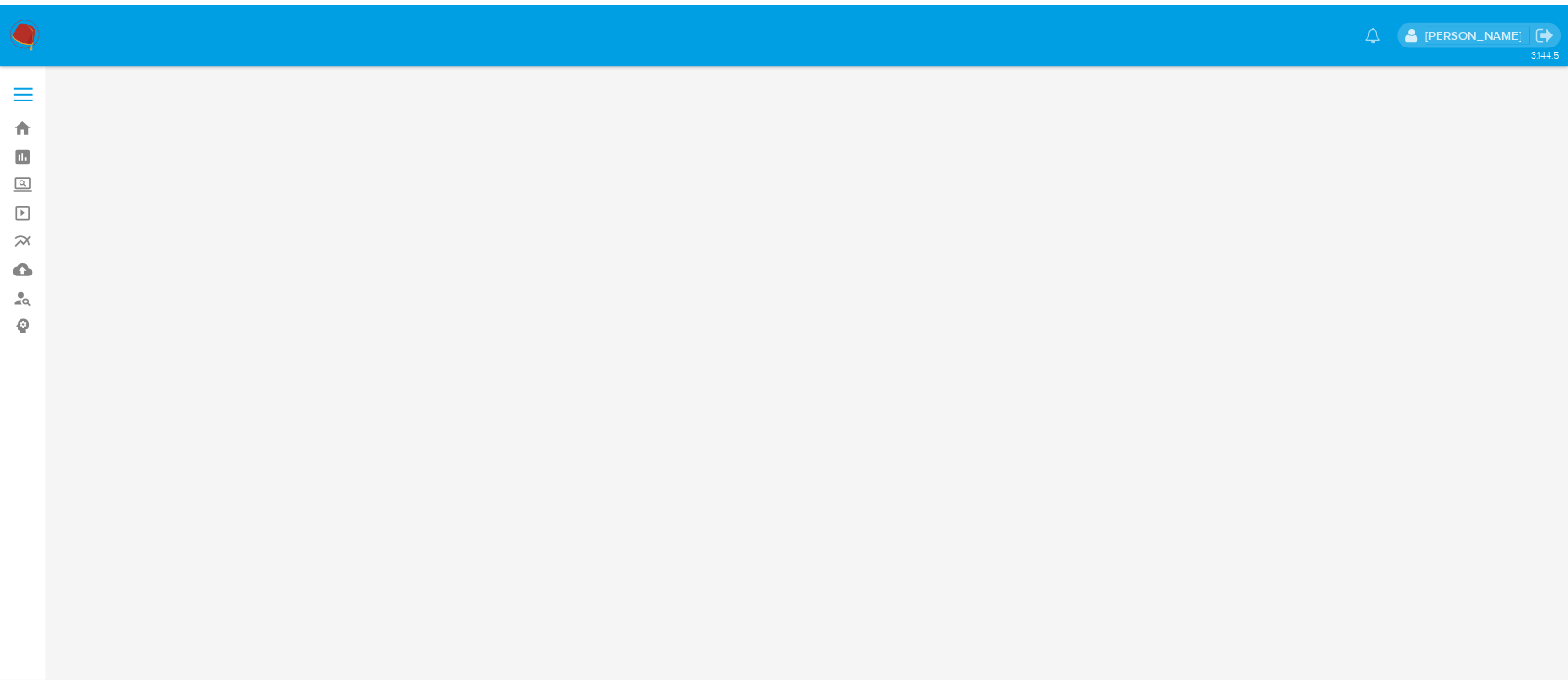 scroll, scrollTop: 0, scrollLeft: 0, axis: both 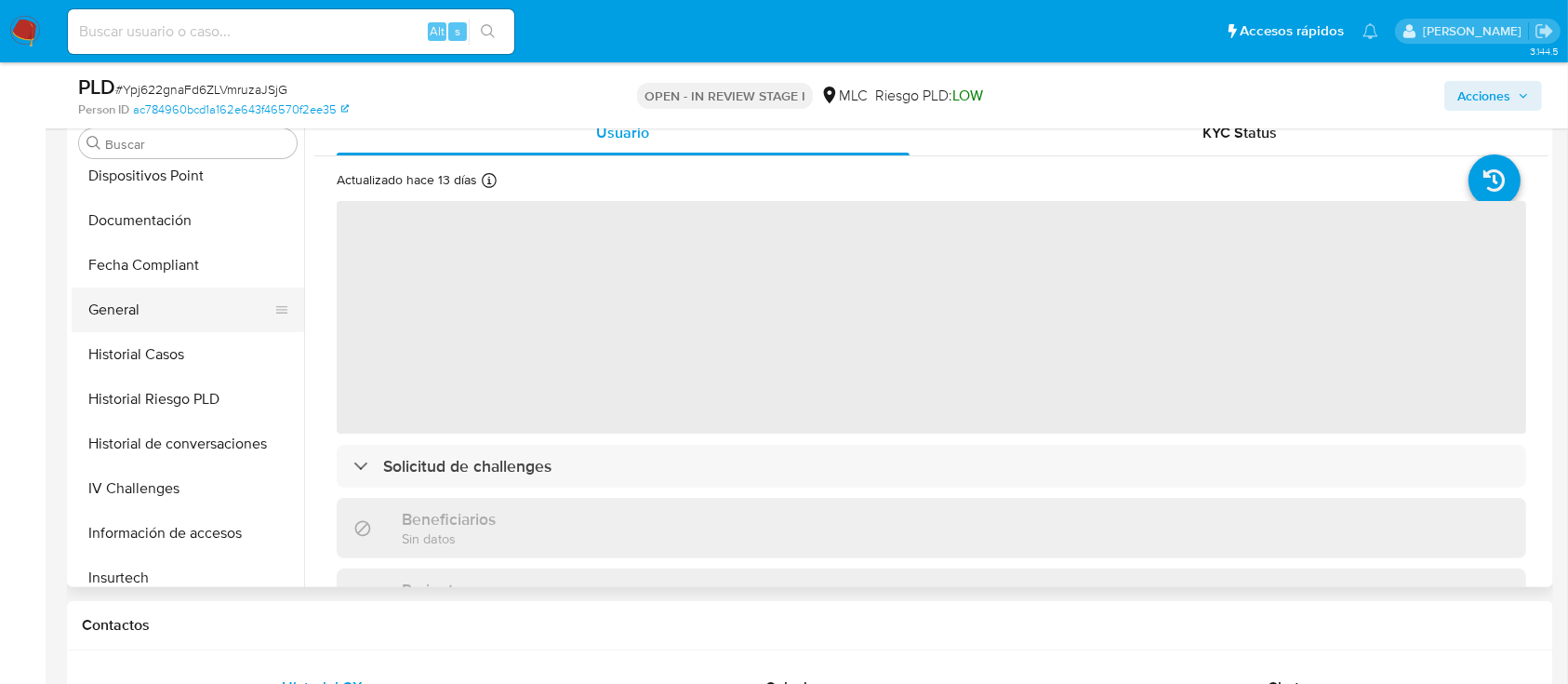 click on "General" at bounding box center (180, 310) 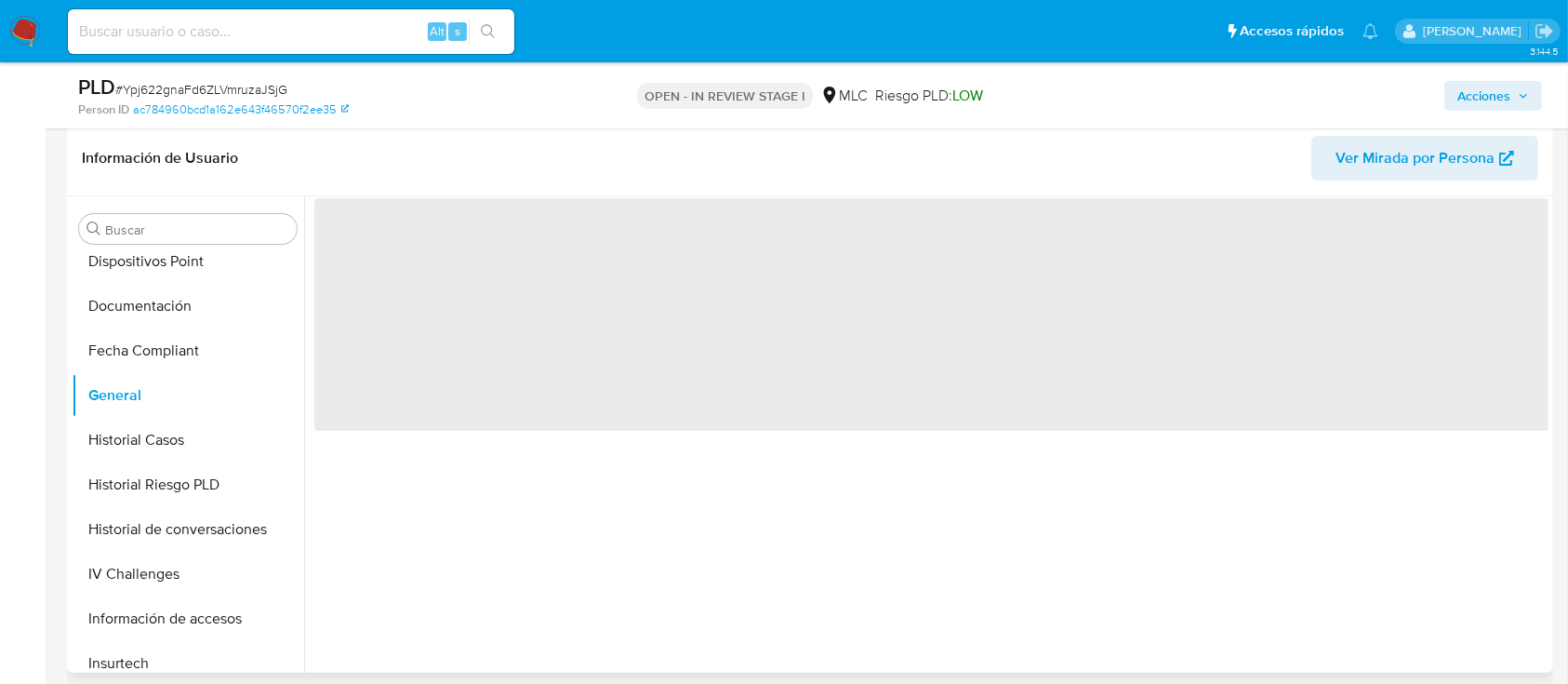 scroll, scrollTop: 248, scrollLeft: 0, axis: vertical 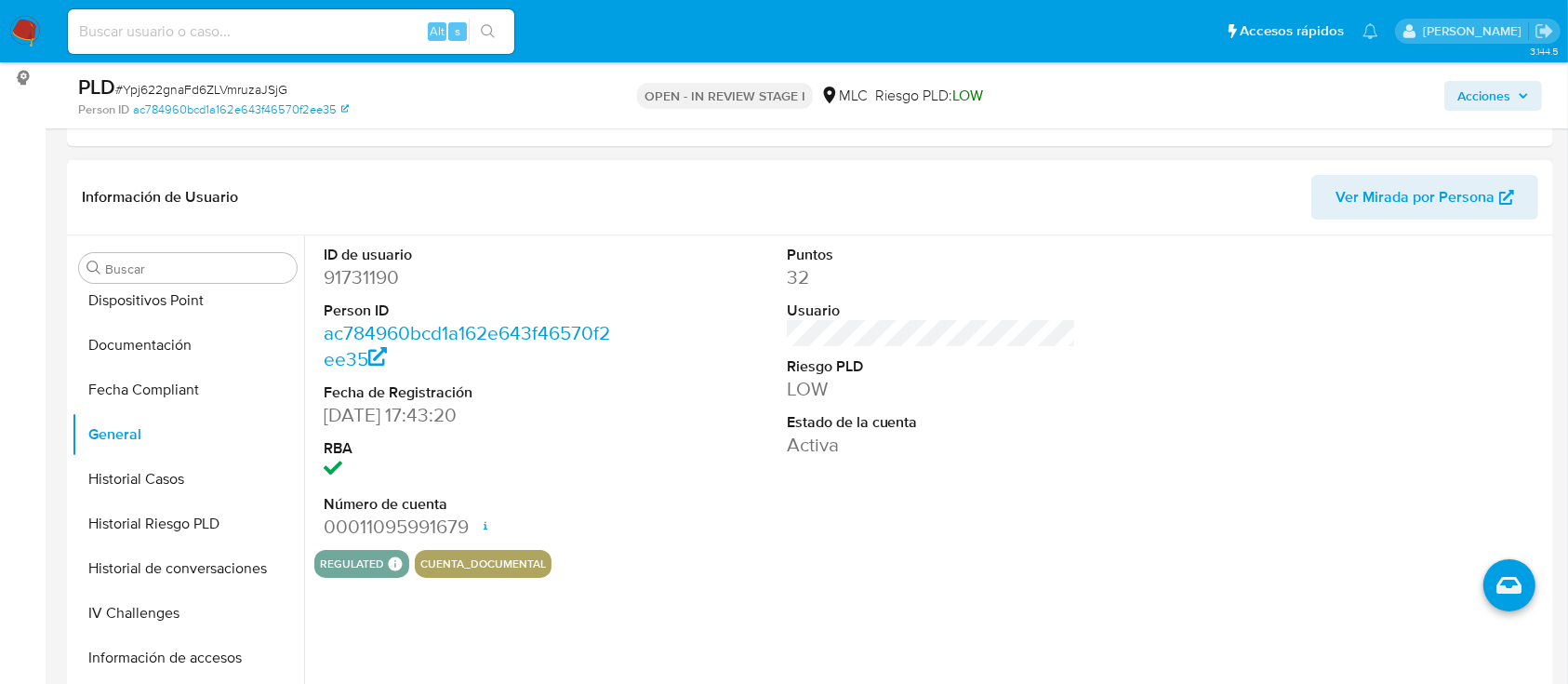 click on "91731190" at bounding box center [469, 277] 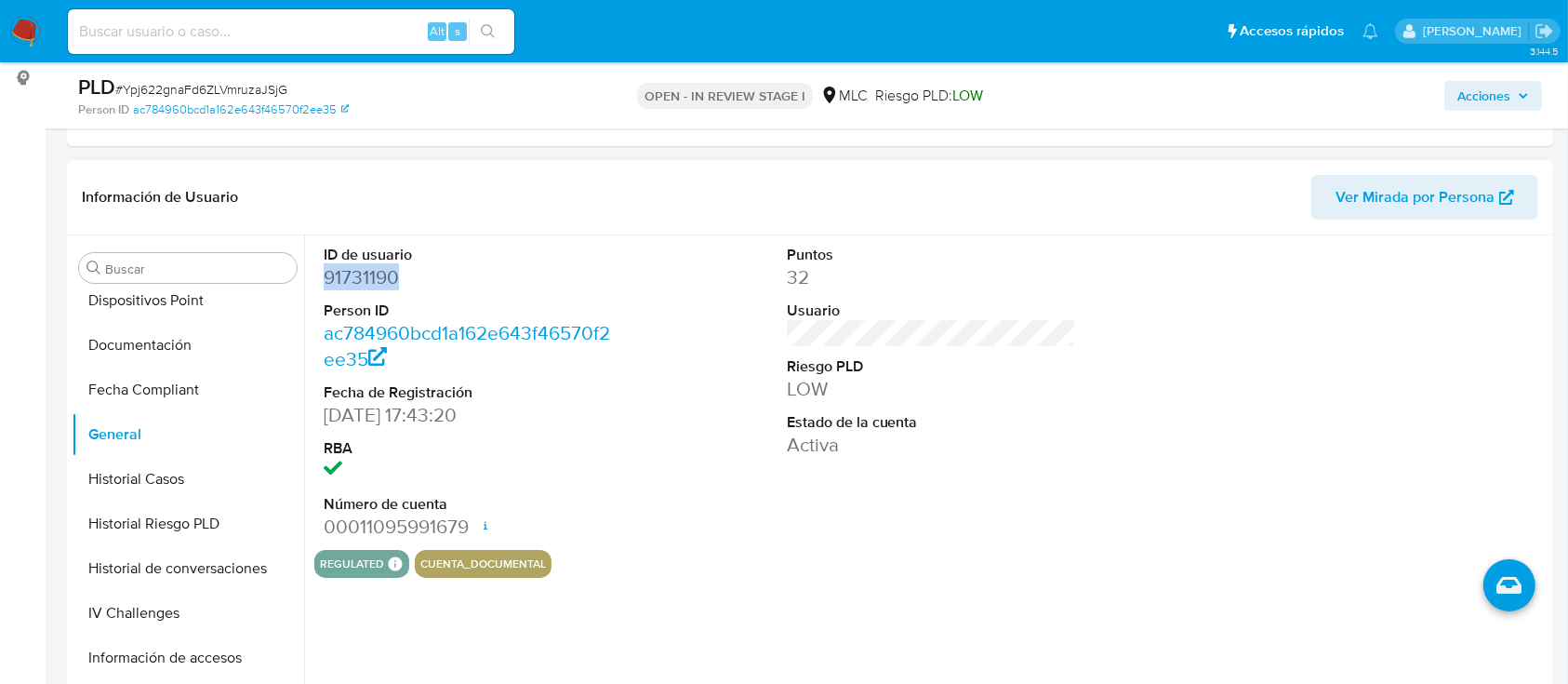 click on "91731190" at bounding box center (469, 277) 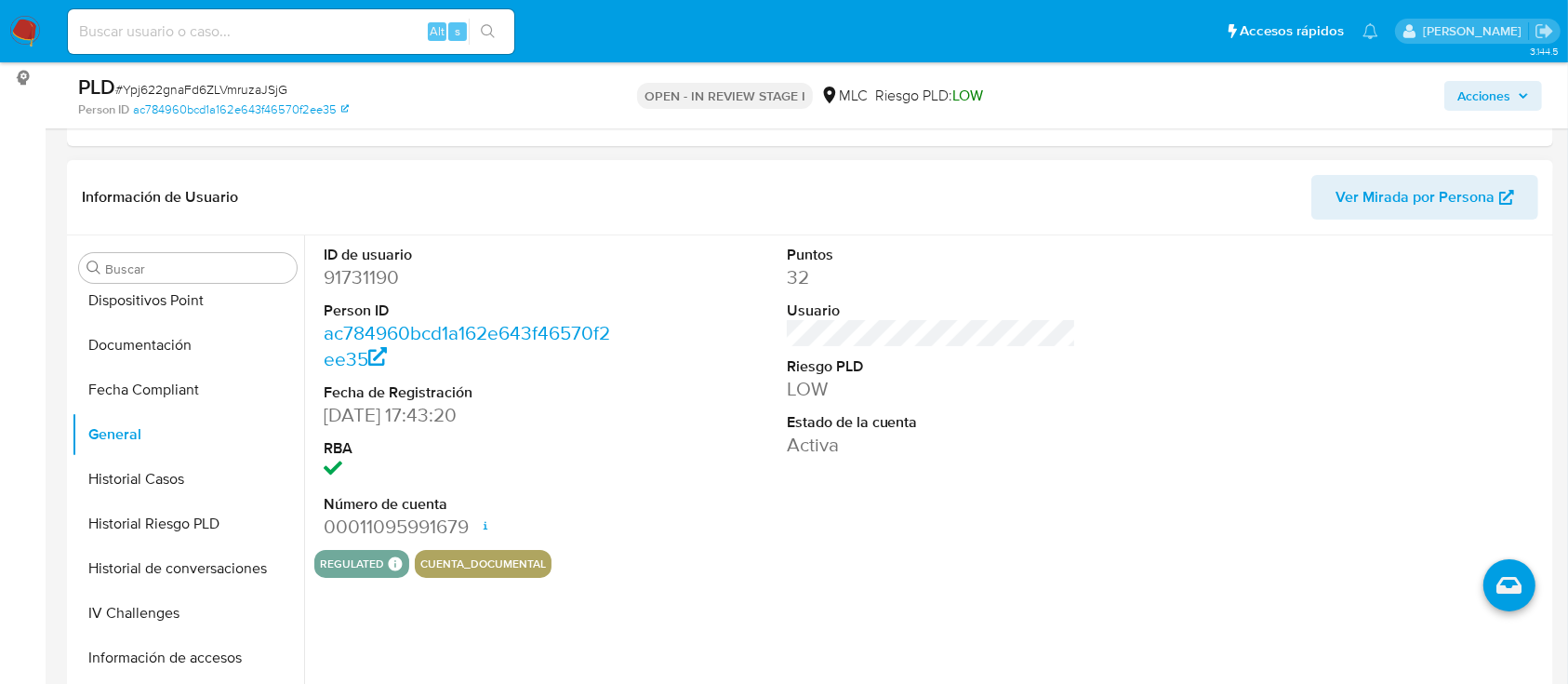 drag, startPoint x: 387, startPoint y: 276, endPoint x: 461, endPoint y: 206, distance: 101.86265 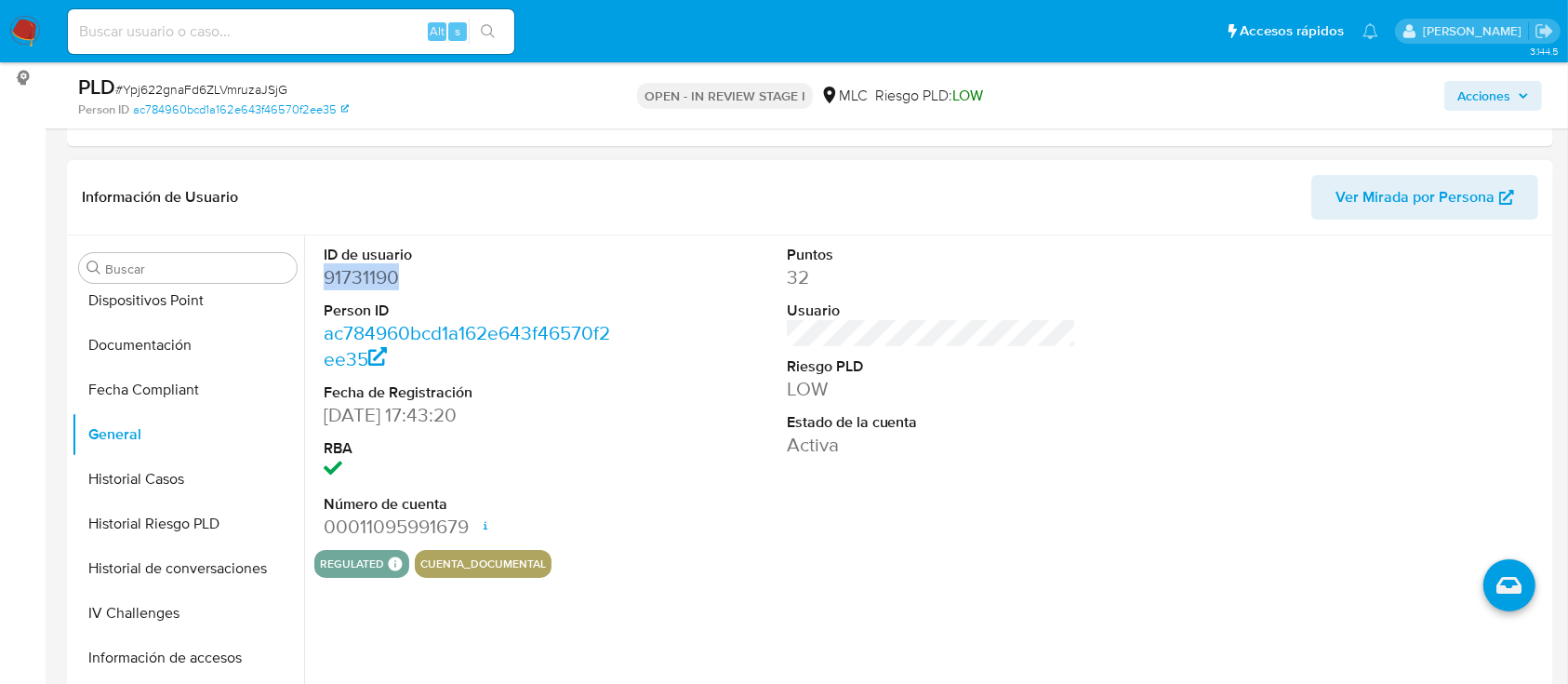 click on "91731190" at bounding box center [469, 277] 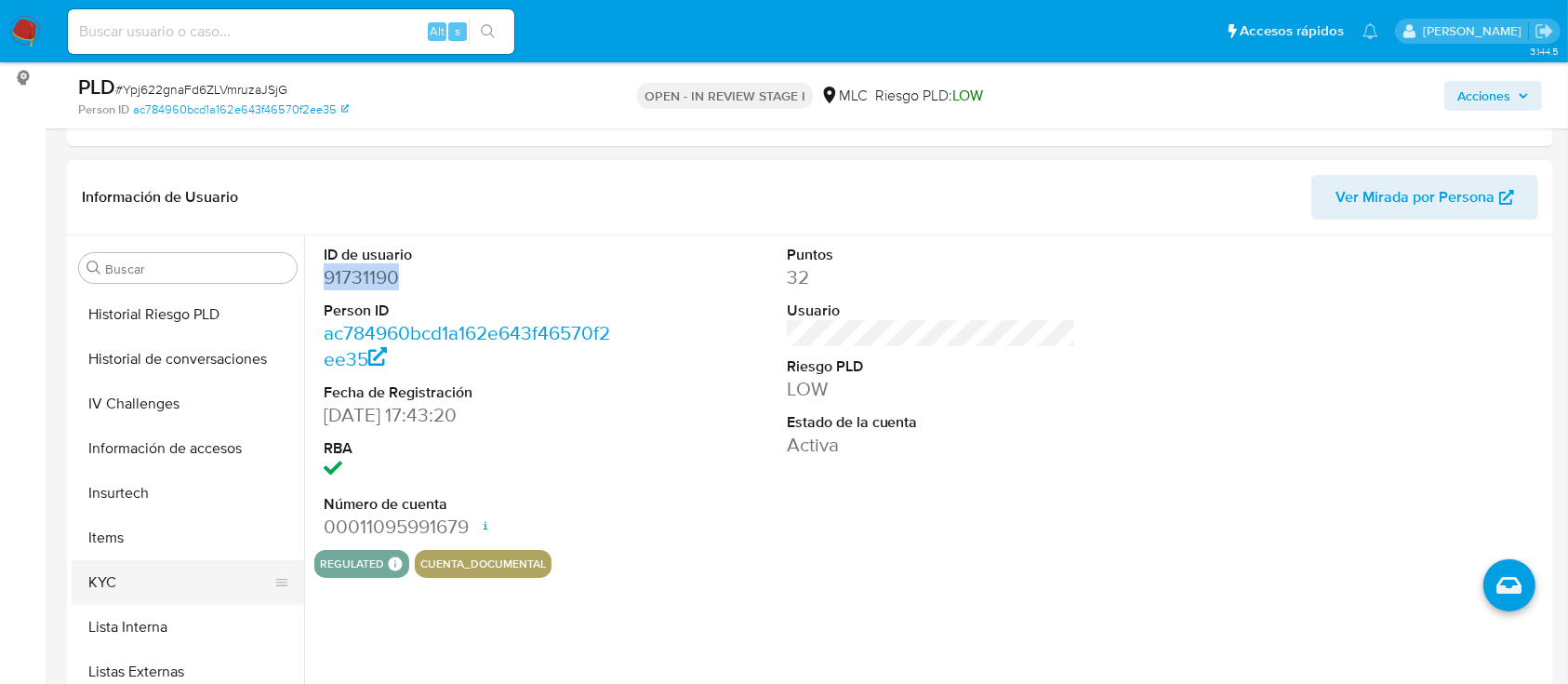 scroll, scrollTop: 618, scrollLeft: 0, axis: vertical 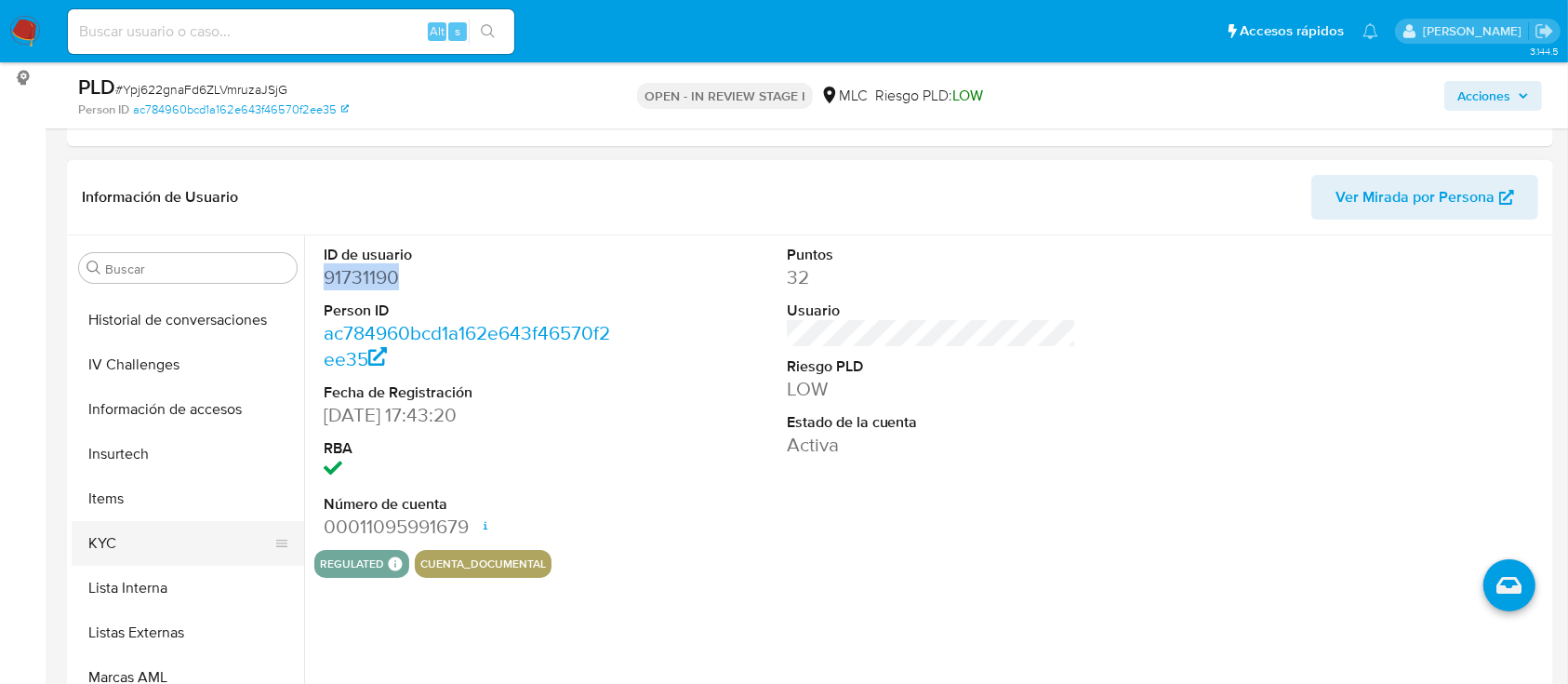 click on "KYC" at bounding box center (180, 543) 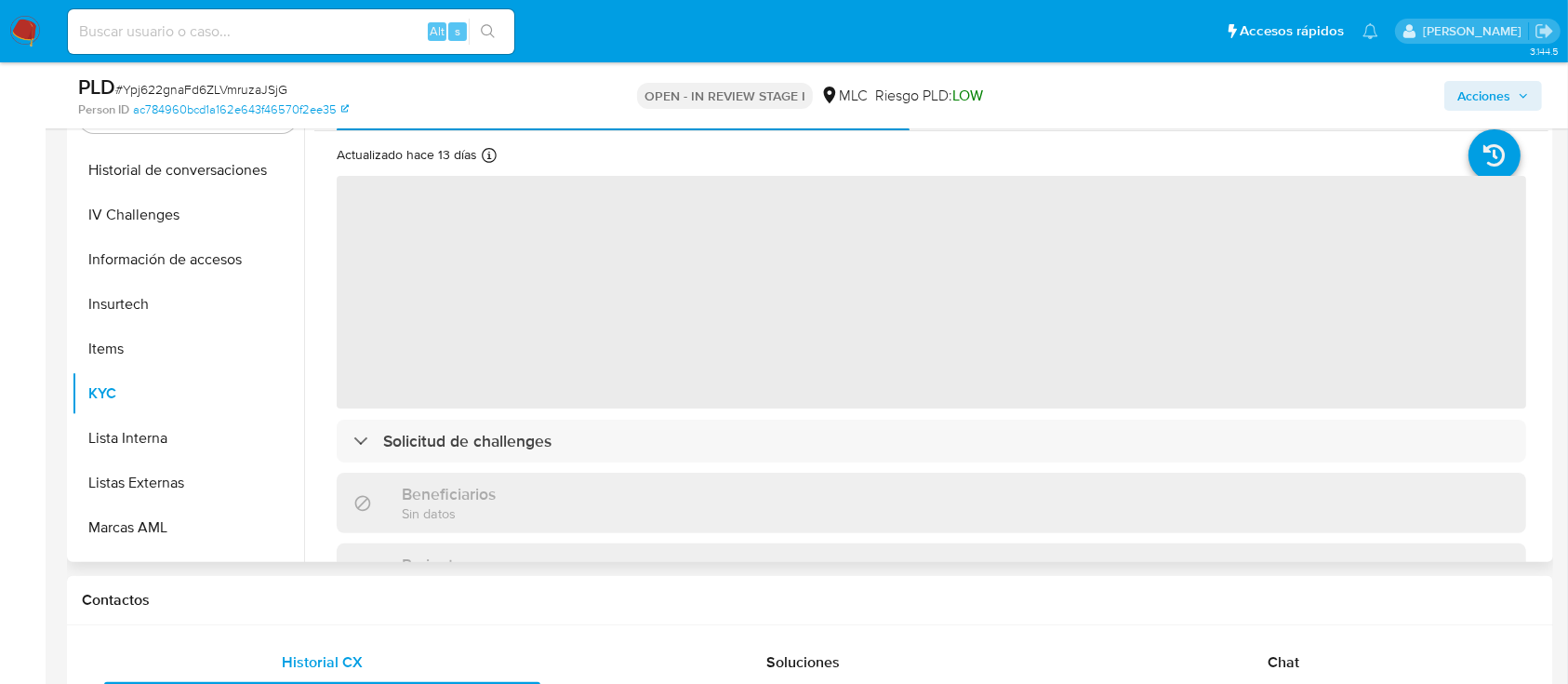scroll, scrollTop: 248, scrollLeft: 0, axis: vertical 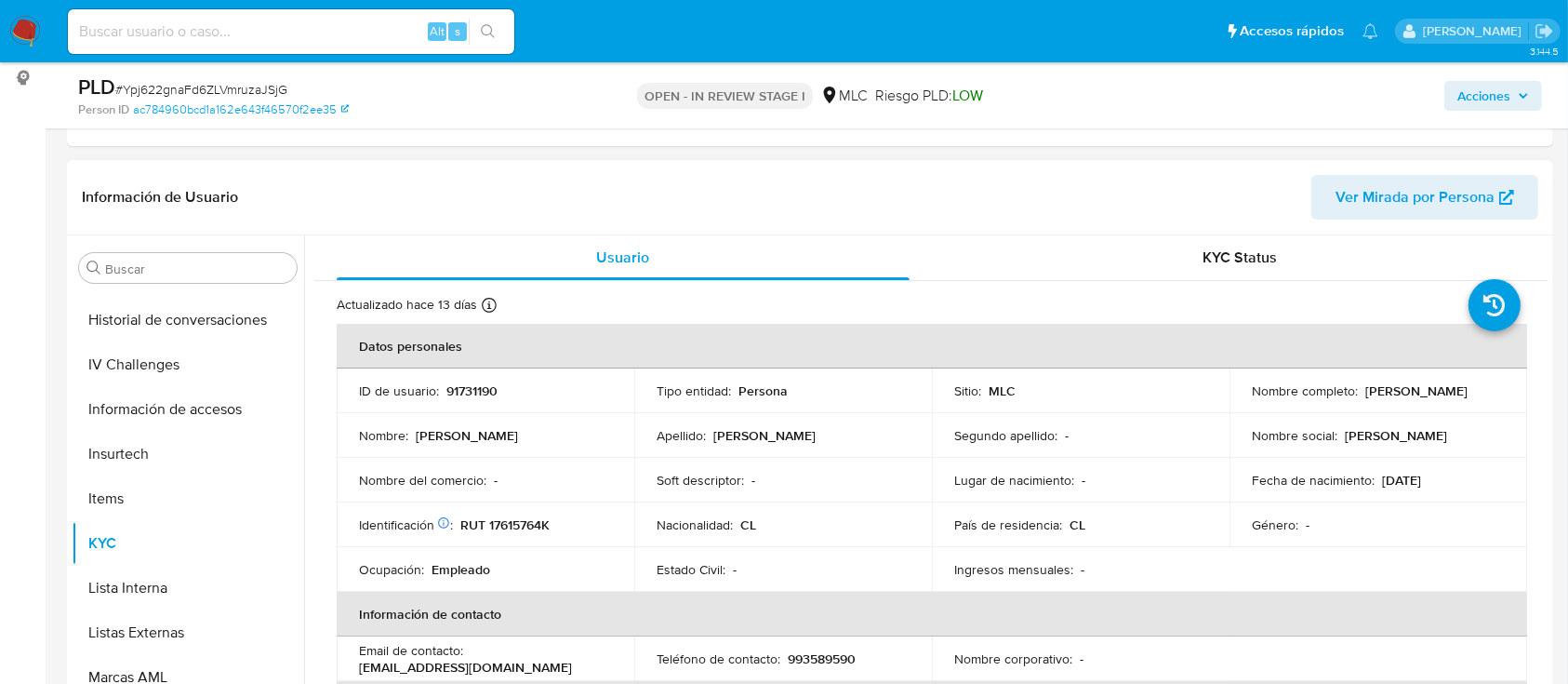drag, startPoint x: 1548, startPoint y: 342, endPoint x: 1545, endPoint y: 362, distance: 20.223748 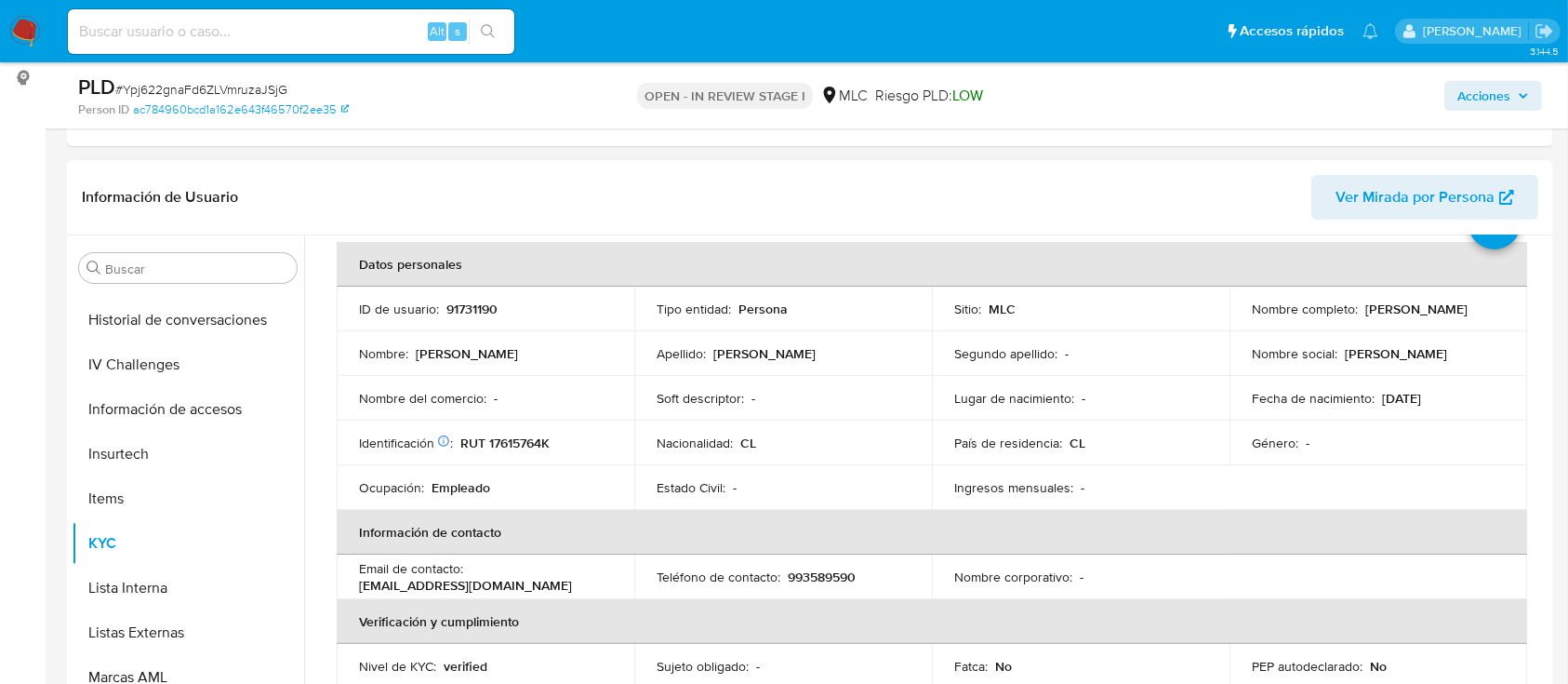 scroll, scrollTop: 87, scrollLeft: 0, axis: vertical 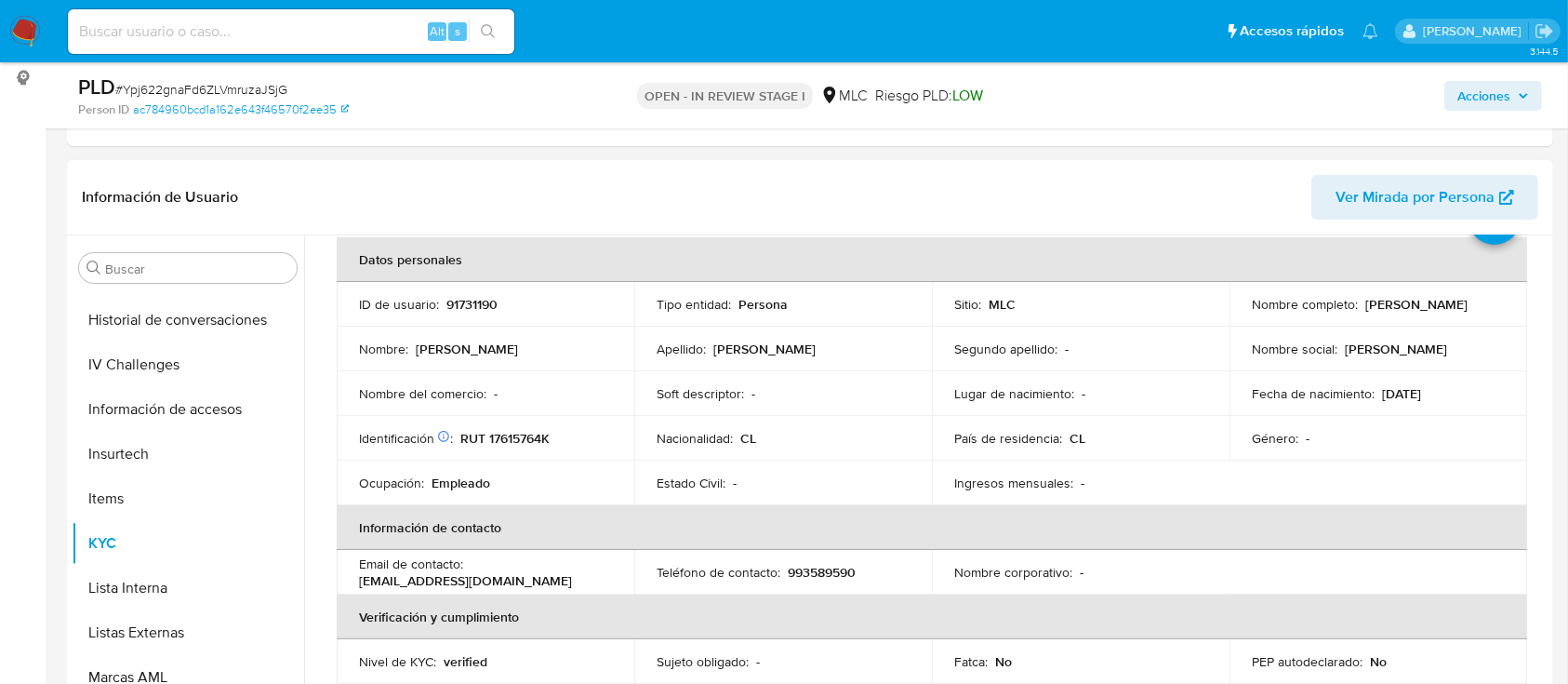 click on "RUT 17615764K" at bounding box center [505, 438] 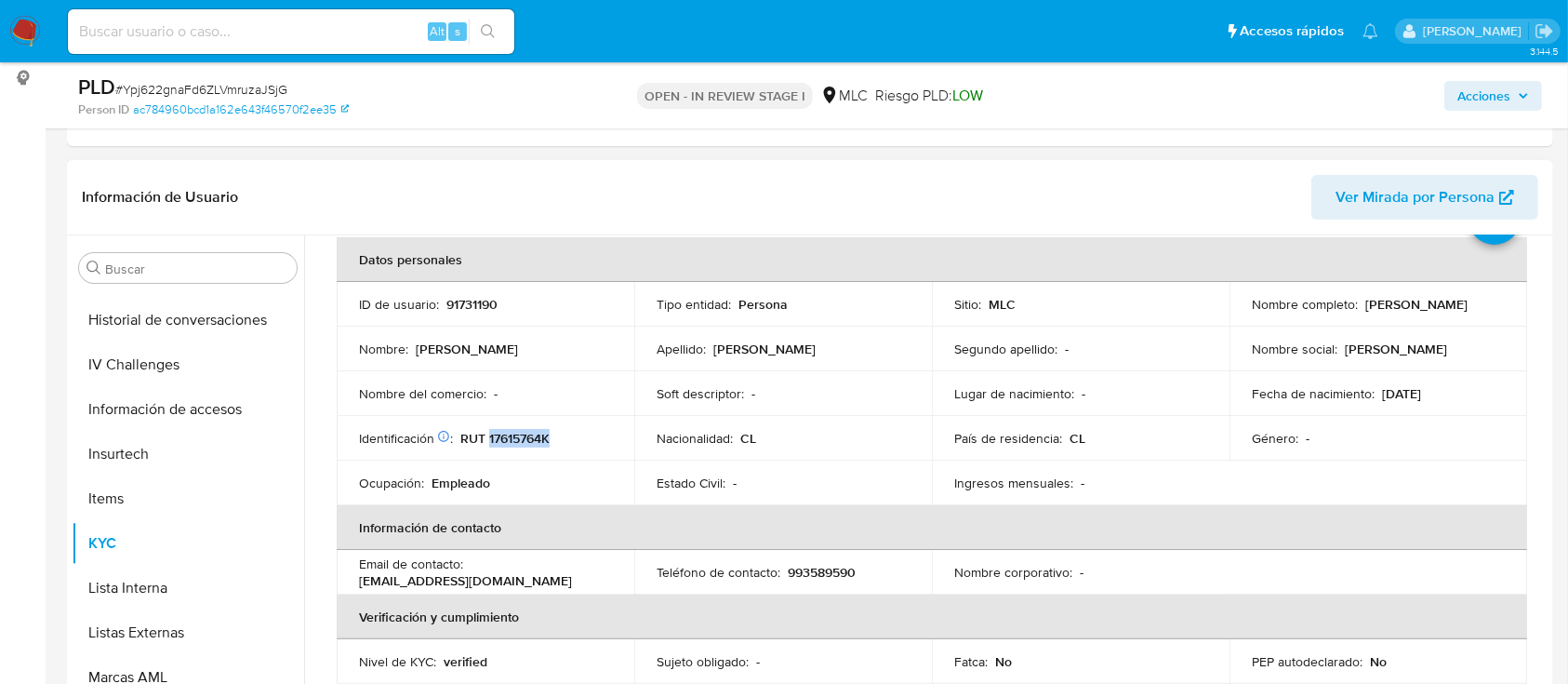 click on "RUT 17615764K" at bounding box center [505, 438] 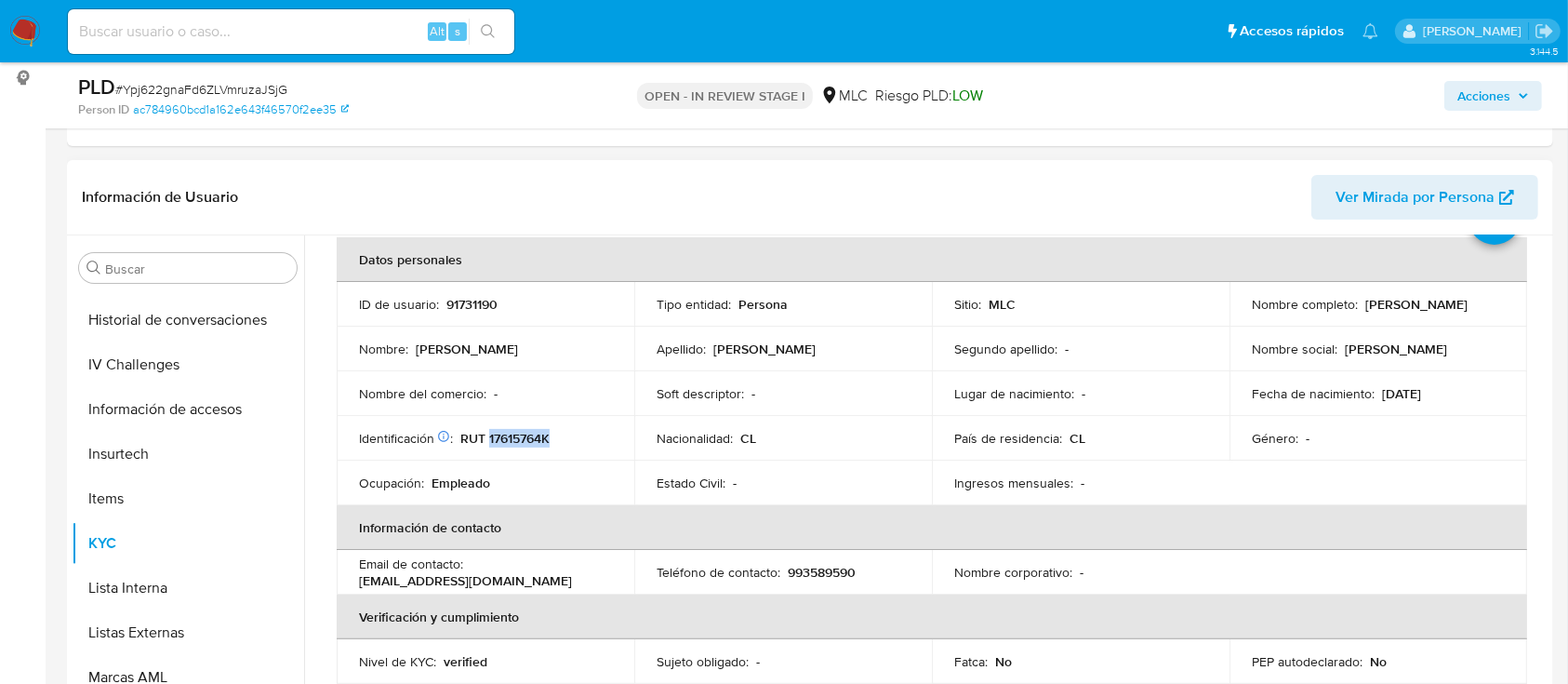copy on "17615764K" 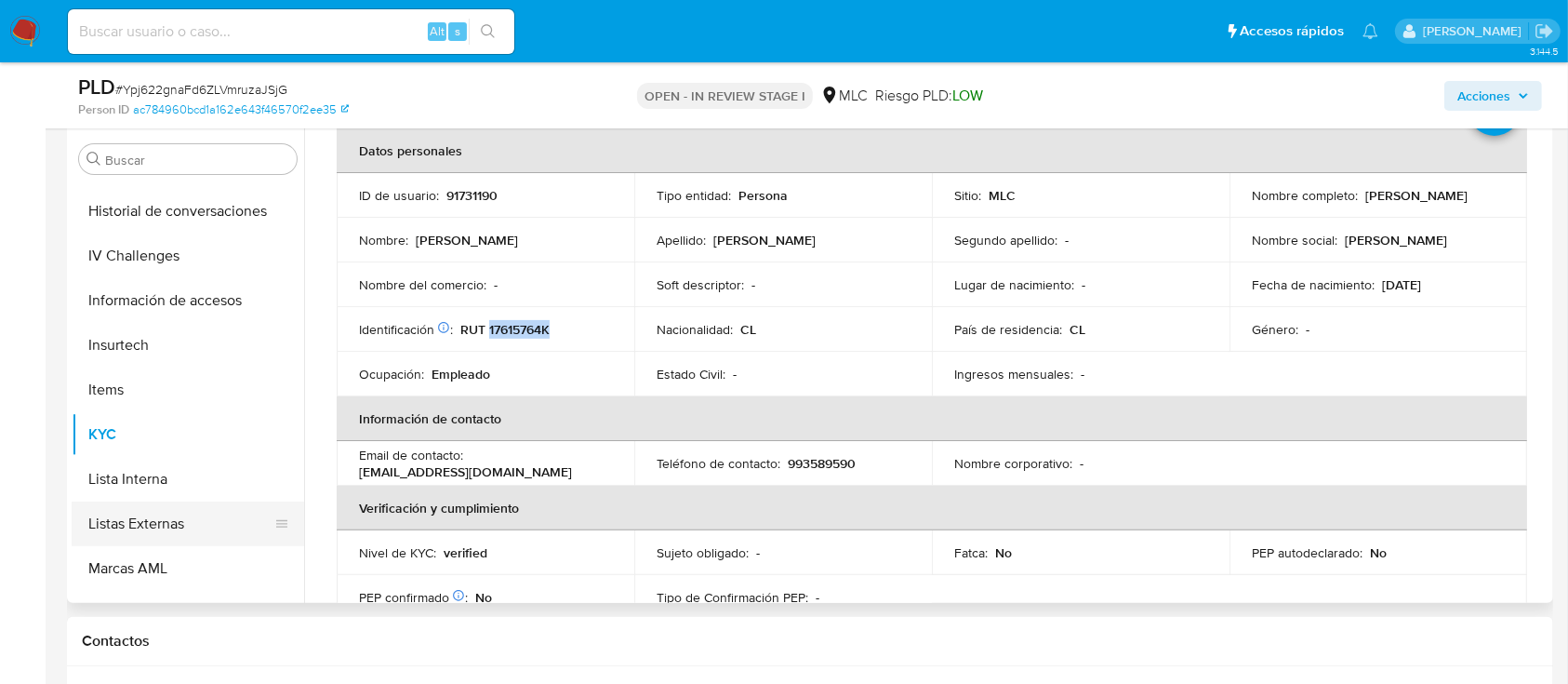 scroll, scrollTop: 496, scrollLeft: 0, axis: vertical 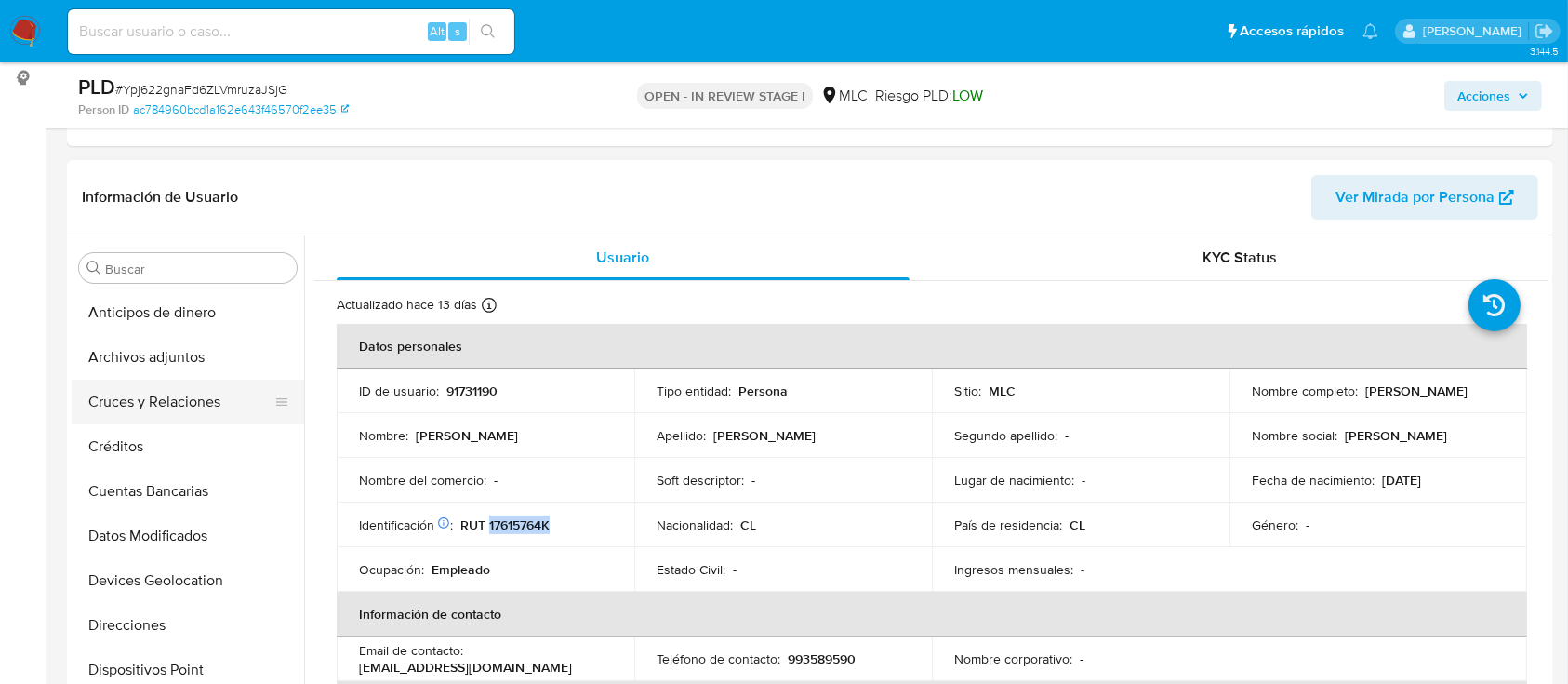 click on "Cruces y Relaciones" at bounding box center (180, 402) 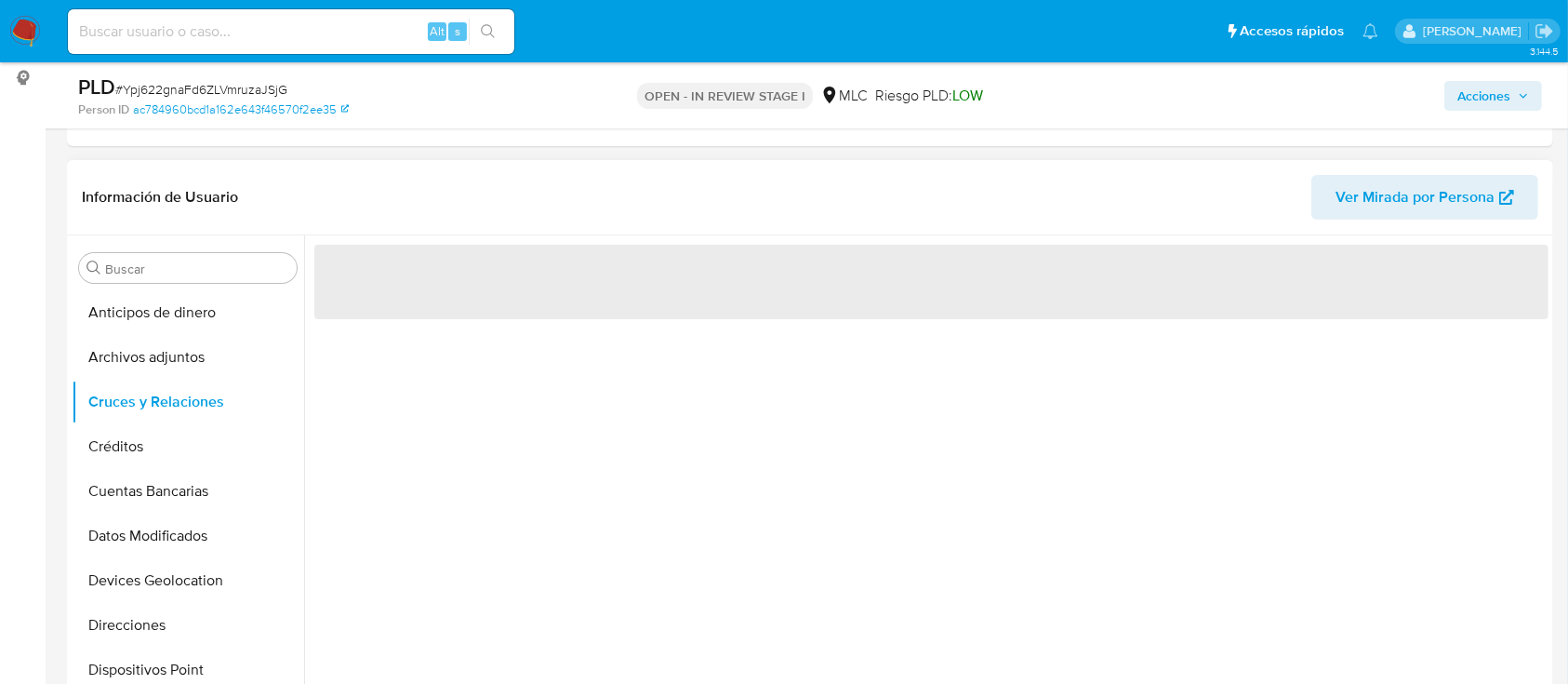 scroll, scrollTop: 372, scrollLeft: 0, axis: vertical 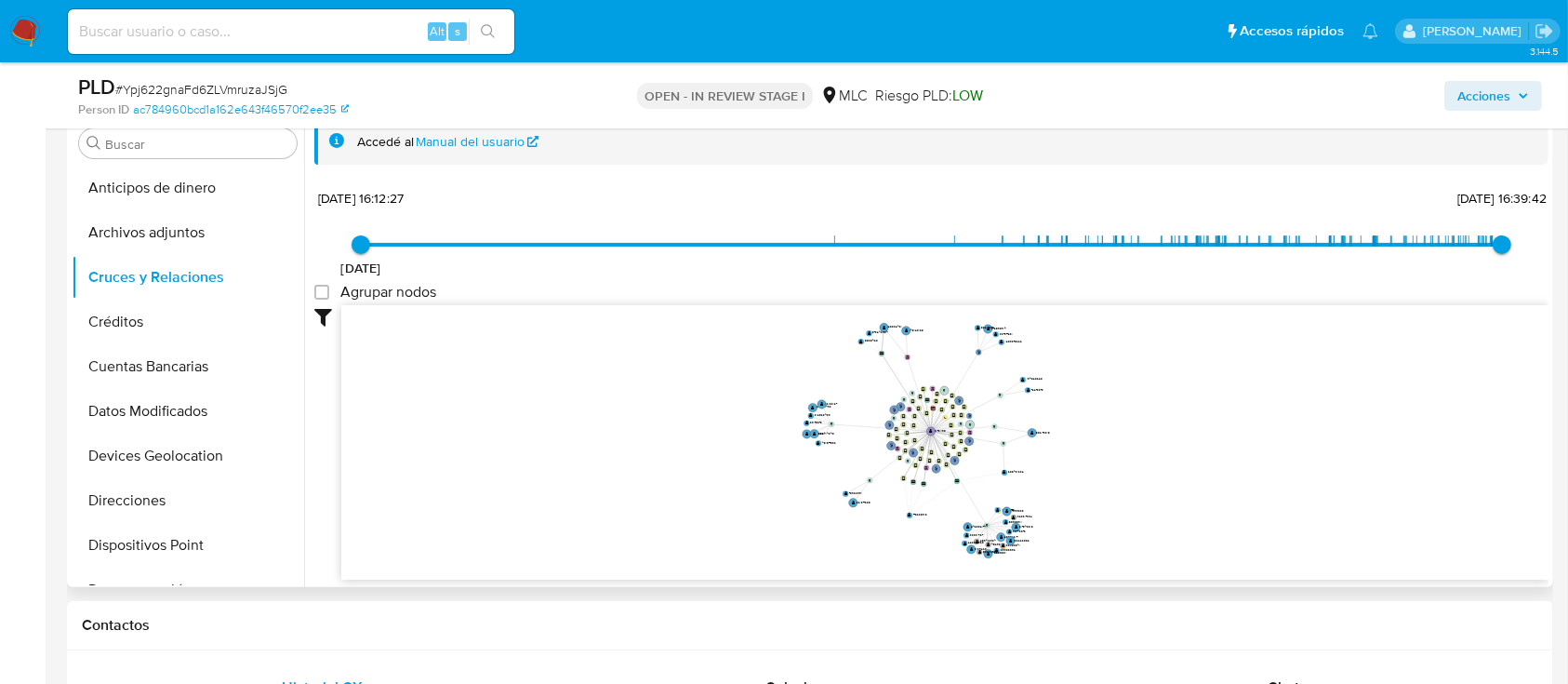 drag, startPoint x: 1204, startPoint y: 441, endPoint x: 1195, endPoint y: 437, distance: 9.848858 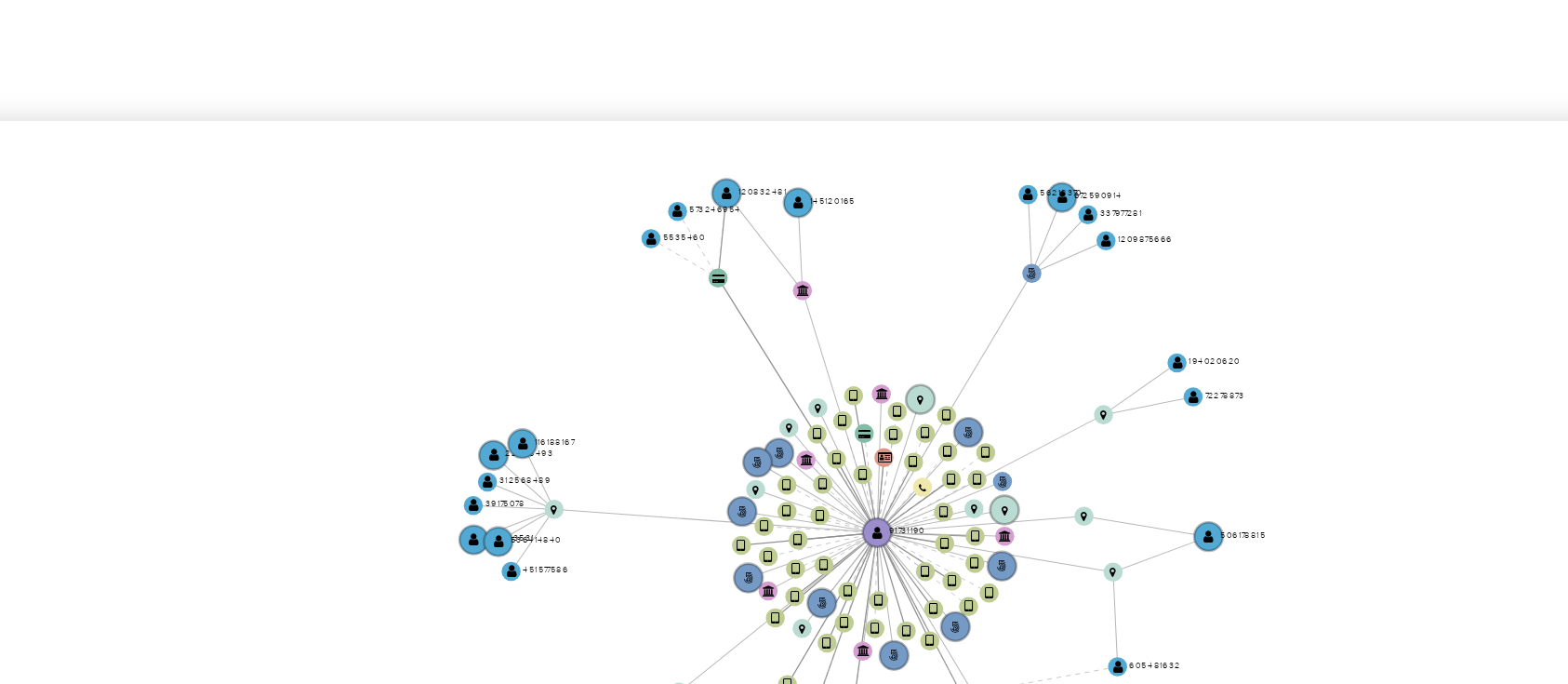 scroll, scrollTop: 372, scrollLeft: 0, axis: vertical 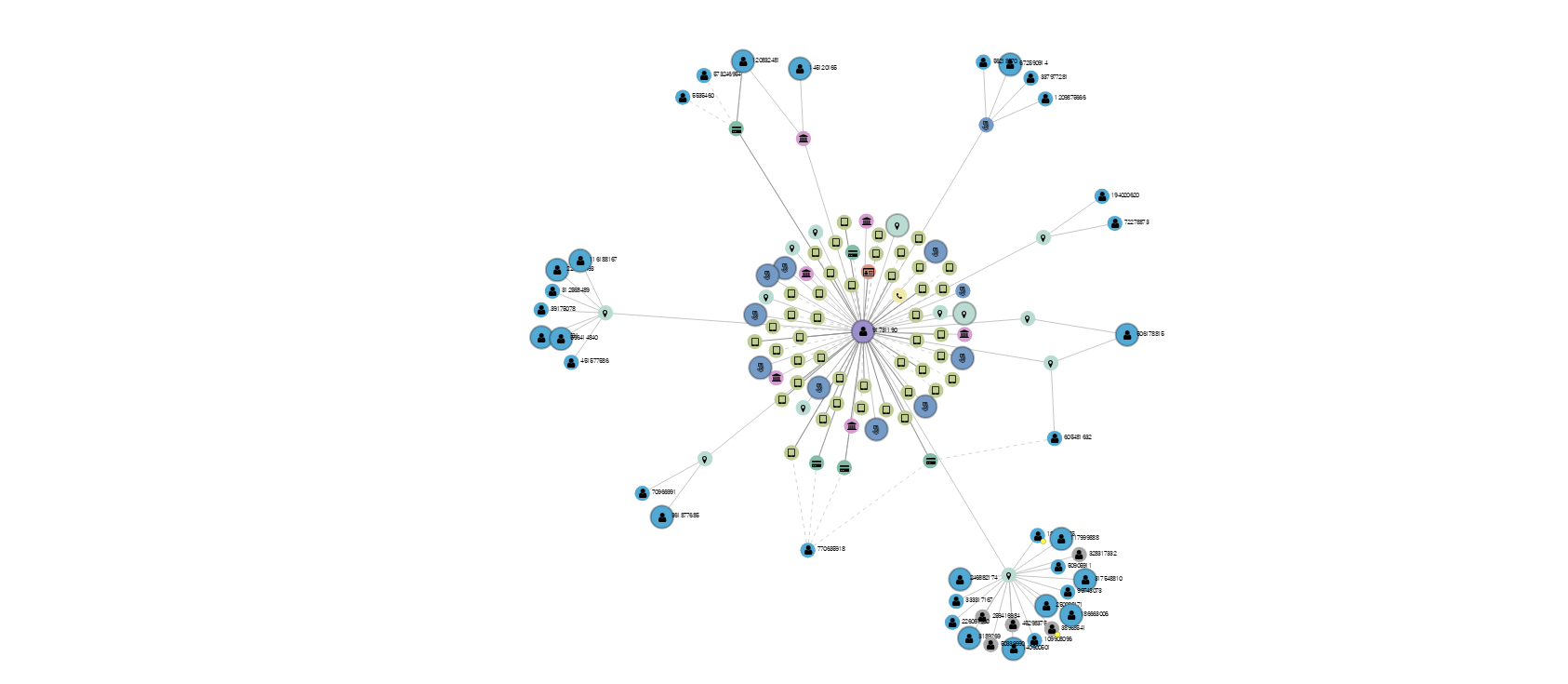 drag, startPoint x: 1084, startPoint y: 437, endPoint x: 1055, endPoint y: 439, distance: 29.06888 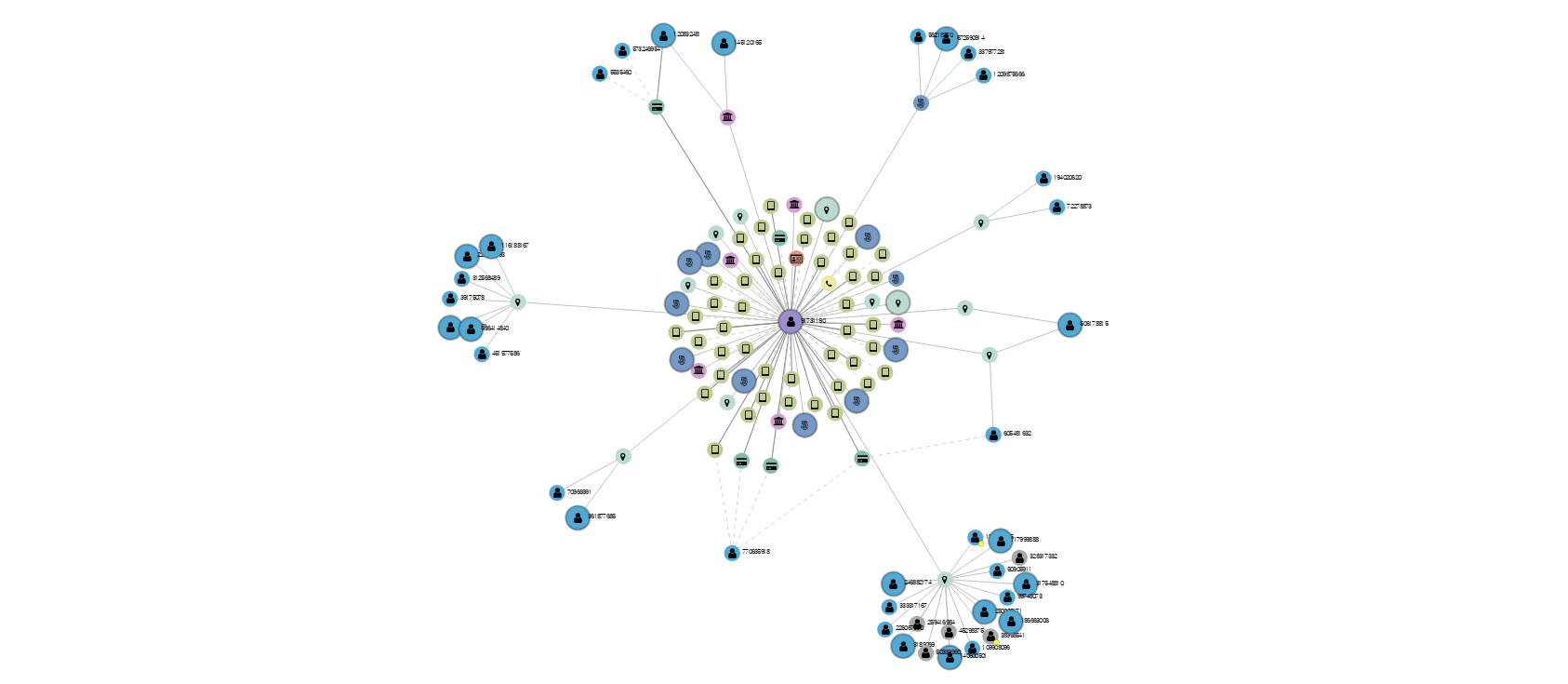 click on "phone-3f74150cdc9871adc2a9d3257ee531fd  user-91731190  91731190 person-ac784960bcd1a162e643f46570f2ee35  person-fc2abaefd1acd95debc48b2c507c6bf9  person-fc2abaefd1acd95debc48b2c507c6bf9  device-66636027fbc6a4aa68ee35e5  device-63e17e2008813b0018d6b781  device-679d5eb67ac352999a3d481e  device-681cda0909b0865f4e3e9127  device-674d0b77fc74109b6776d8a7  device-616f5ac908813b0019694292  device-665dfb381efdca3b060008b9  device-6600f63e493417bc99dfd2fd  device-5b58c1492b85a777a090efe8  device-63ddc8b408813b0019fbd1d3  device-61c861a308813b0018b9435b  device-681b969f1b4690fc9e260b44  device-616f5af408813b0018f8a0de  device-6294b51308813b001a985413  device-682f54eff77d8bfe6fd1470d  device-6827caf7953d8f0ac268f2aa  device-66a39bcabc1020bab3bda9aa  device-64f0173793bb9ff8091c1572  device-6627cb9dfeb03a2b39d68463  device-65d79c406e0f1f51226f572f  device-63864e1708813b00187334c7  device-67a3ec1905b110bac3323a05        " 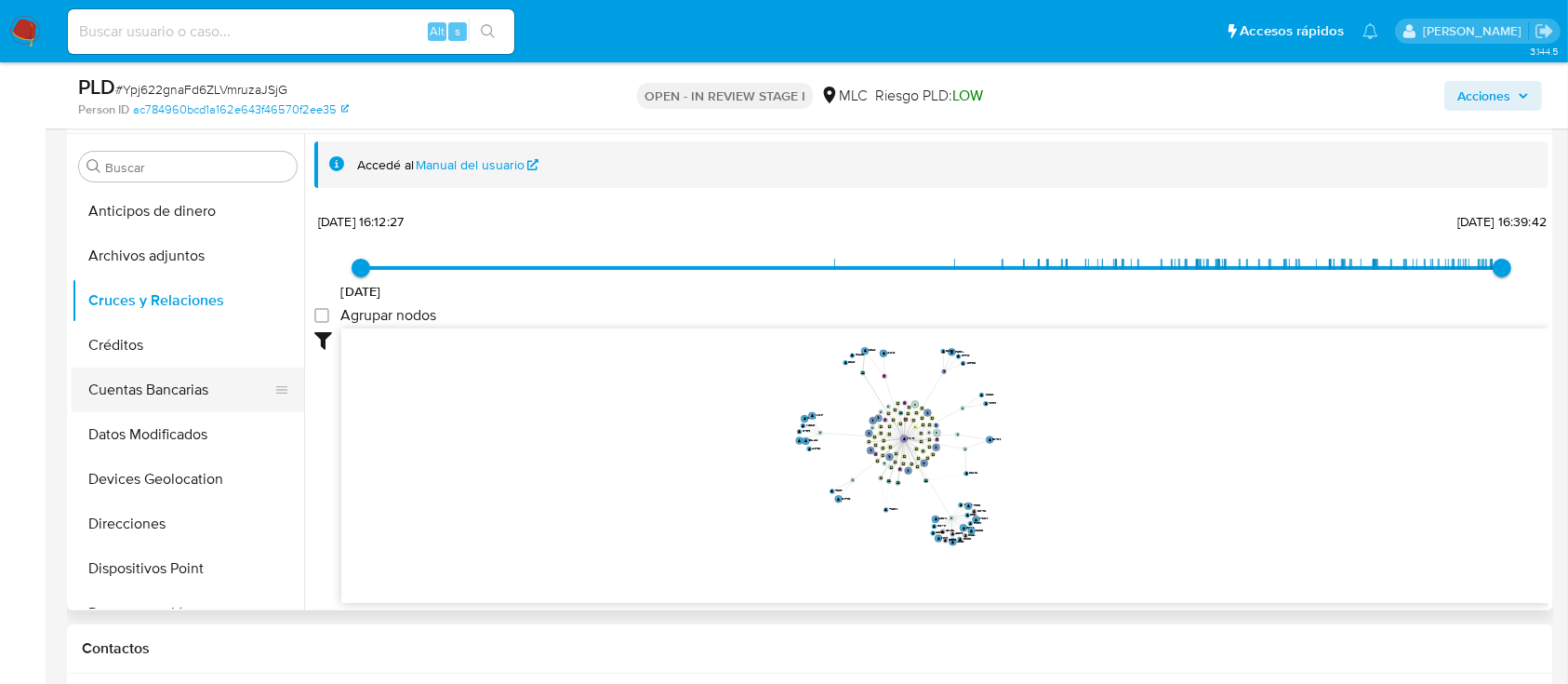 scroll, scrollTop: 372, scrollLeft: 0, axis: vertical 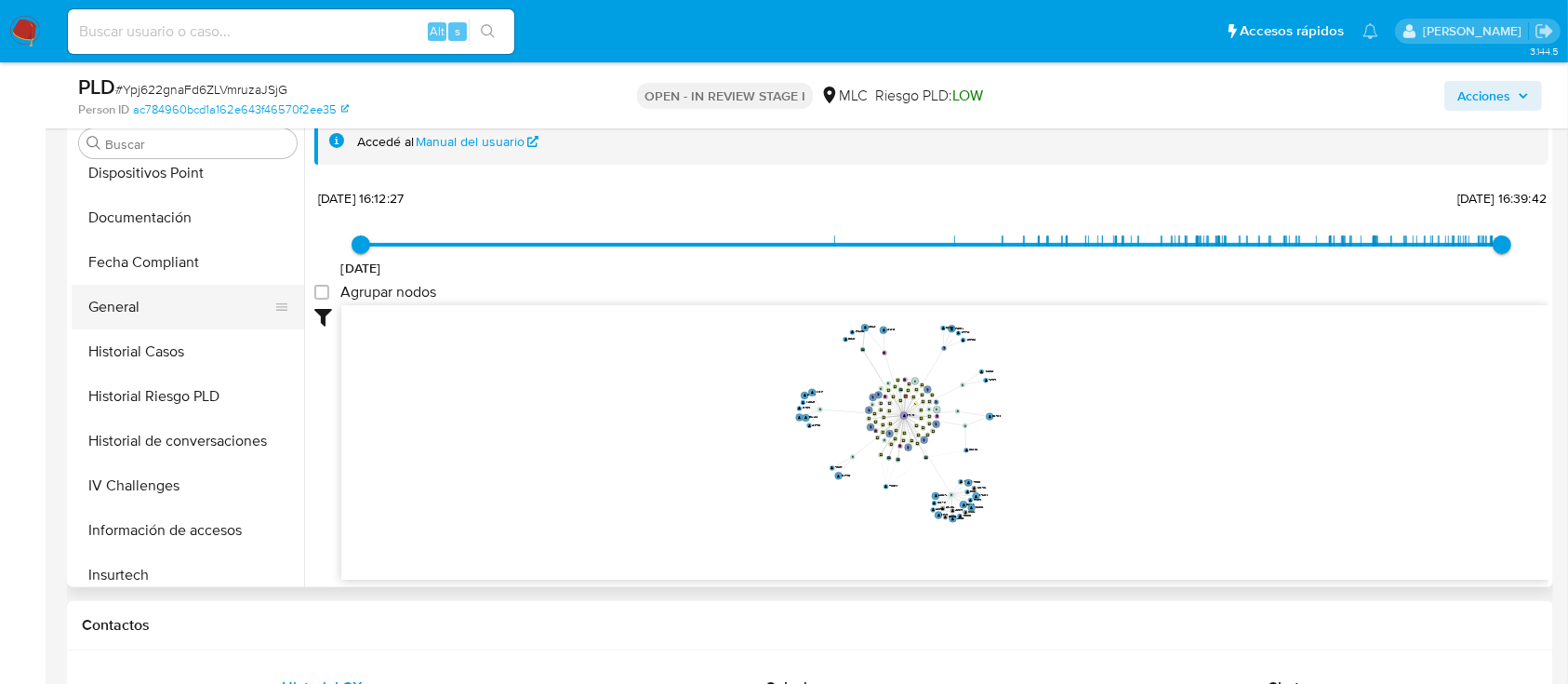click on "General" at bounding box center [180, 307] 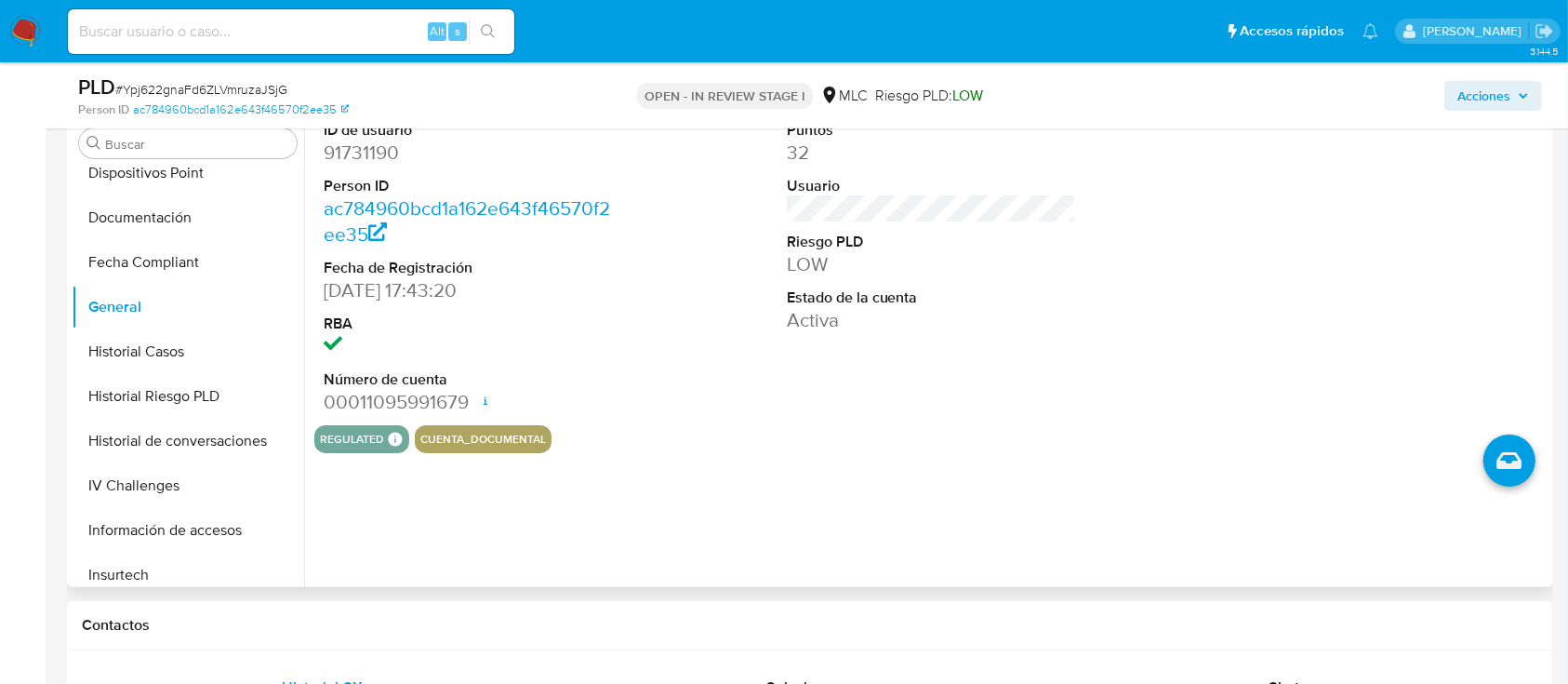 click on "91731190" at bounding box center [469, 153] 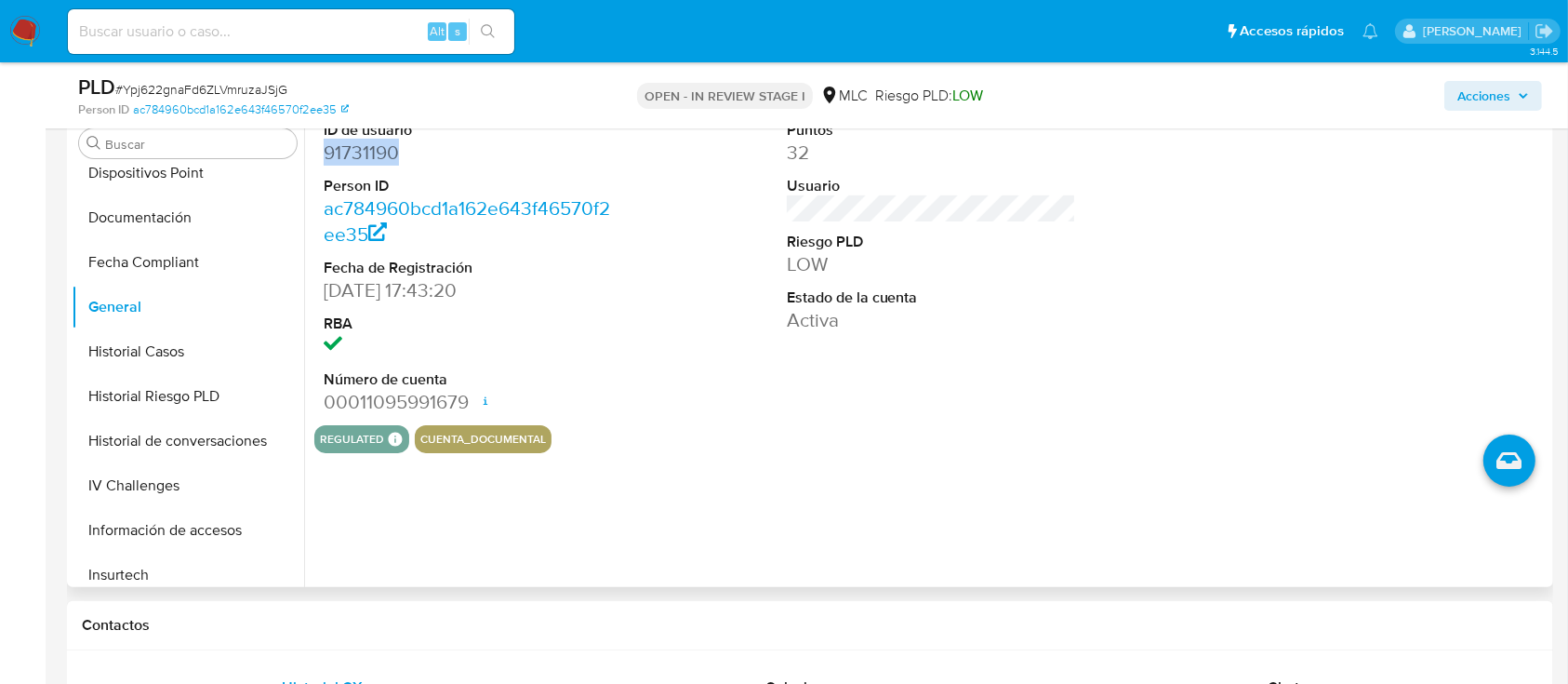 click on "91731190" at bounding box center [469, 153] 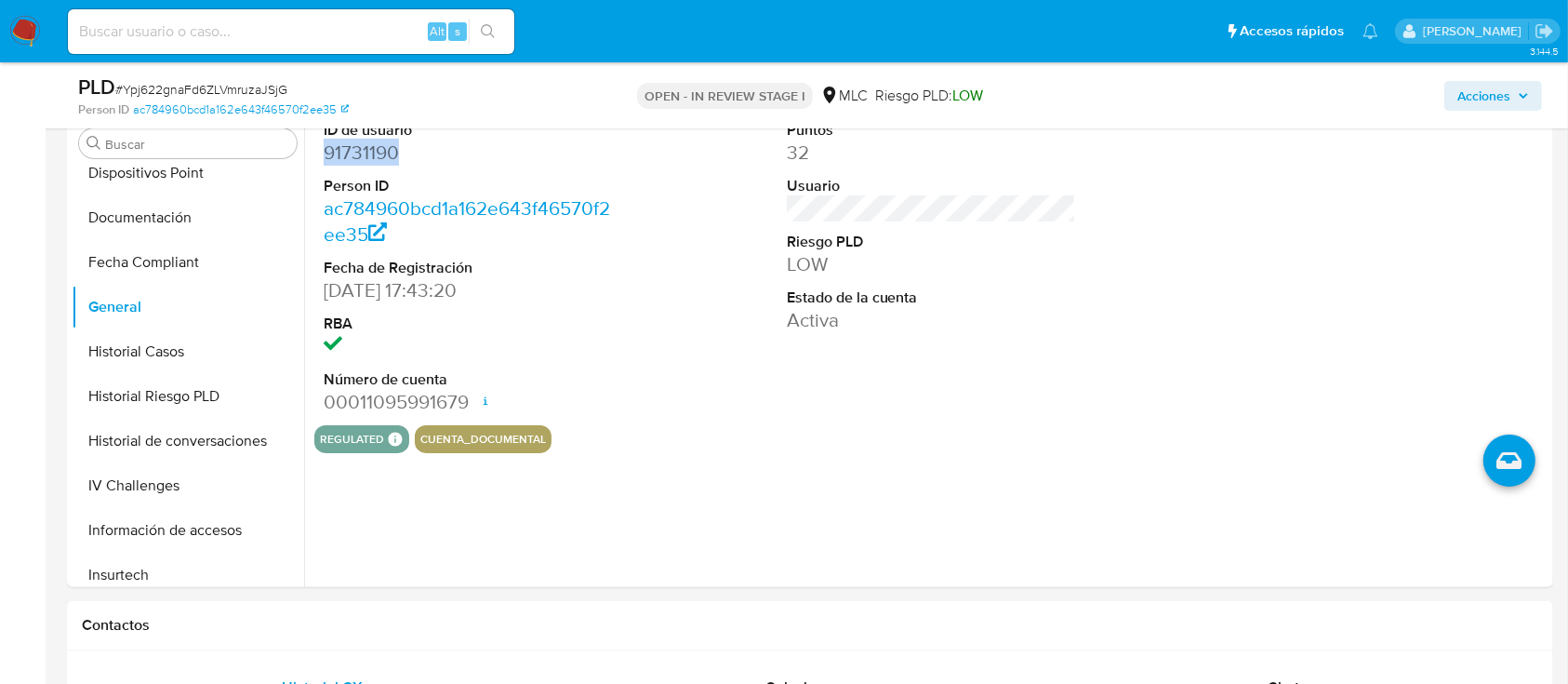 scroll, scrollTop: 0, scrollLeft: 0, axis: both 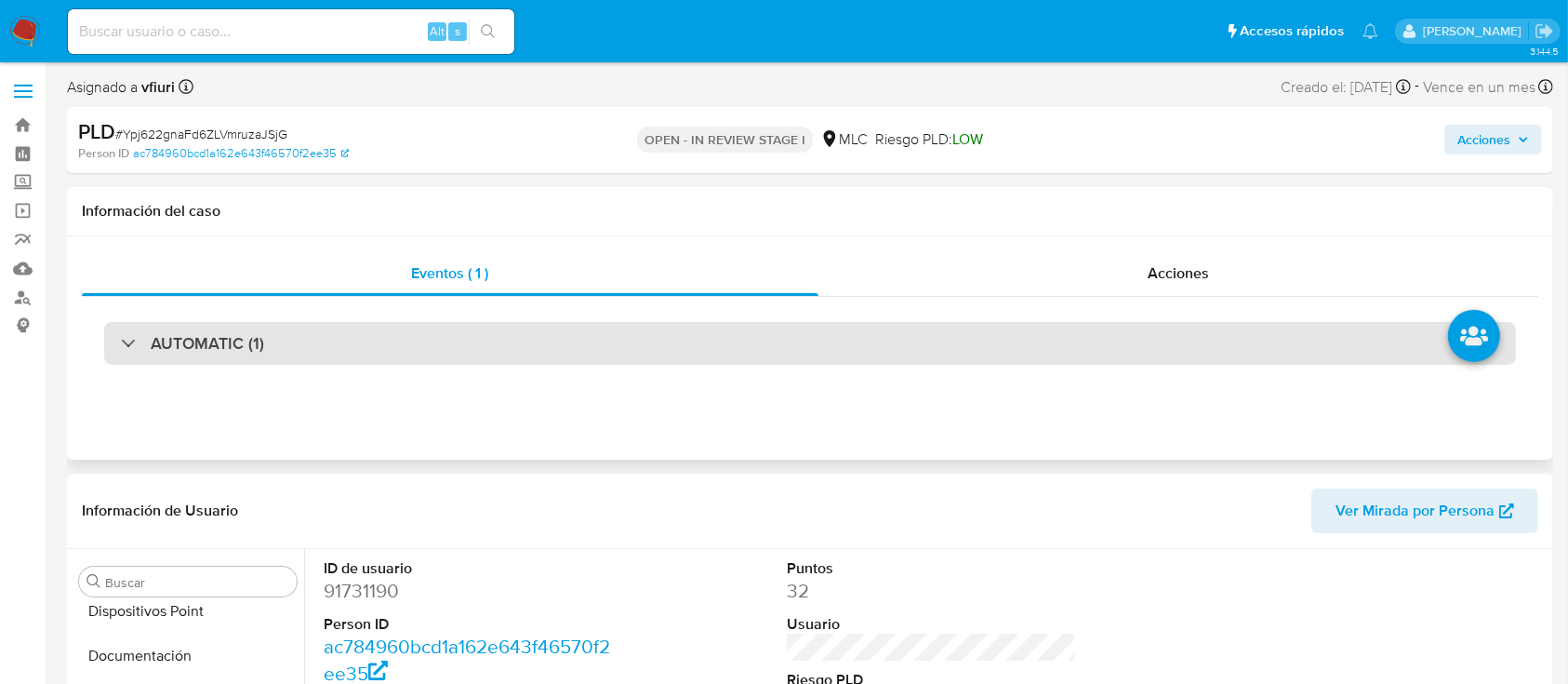 click on "AUTOMATIC (1)" at bounding box center (810, 343) 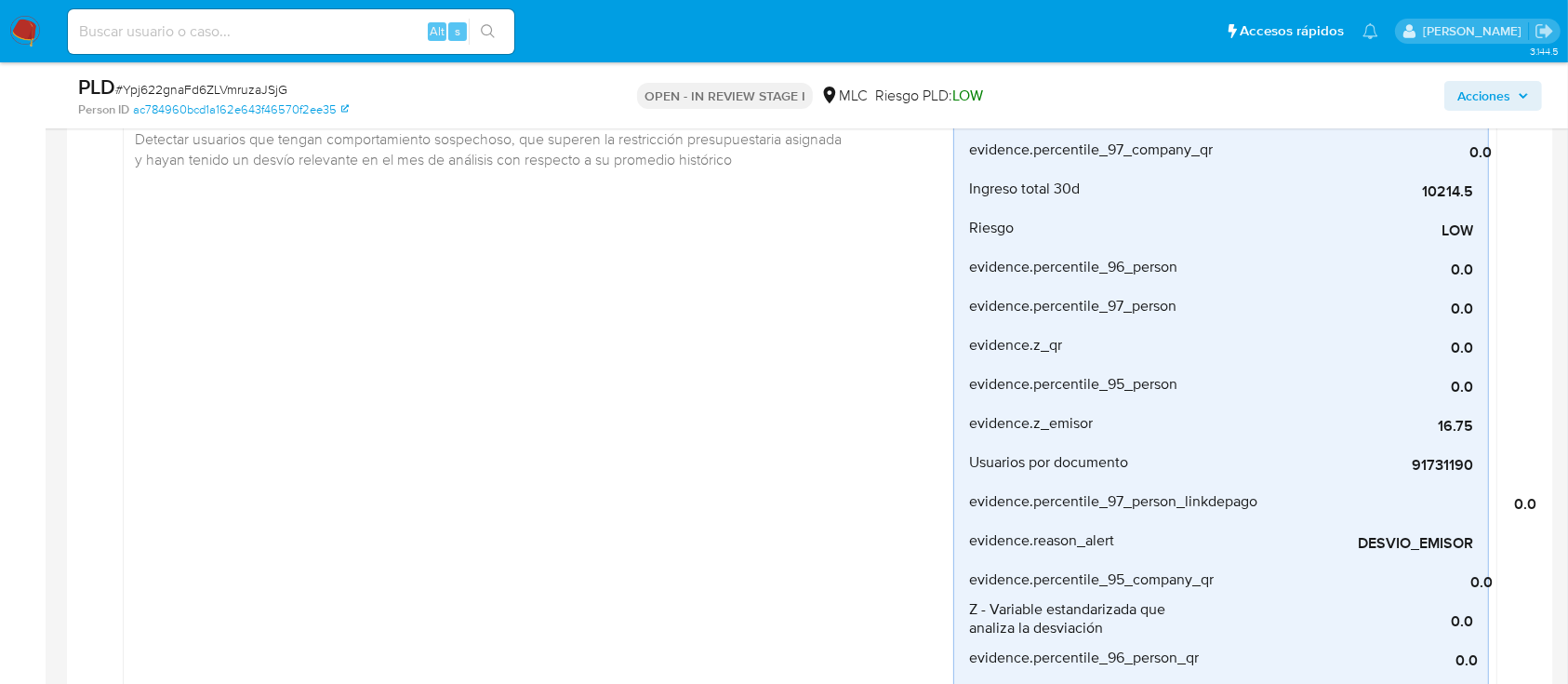 scroll, scrollTop: 372, scrollLeft: 0, axis: vertical 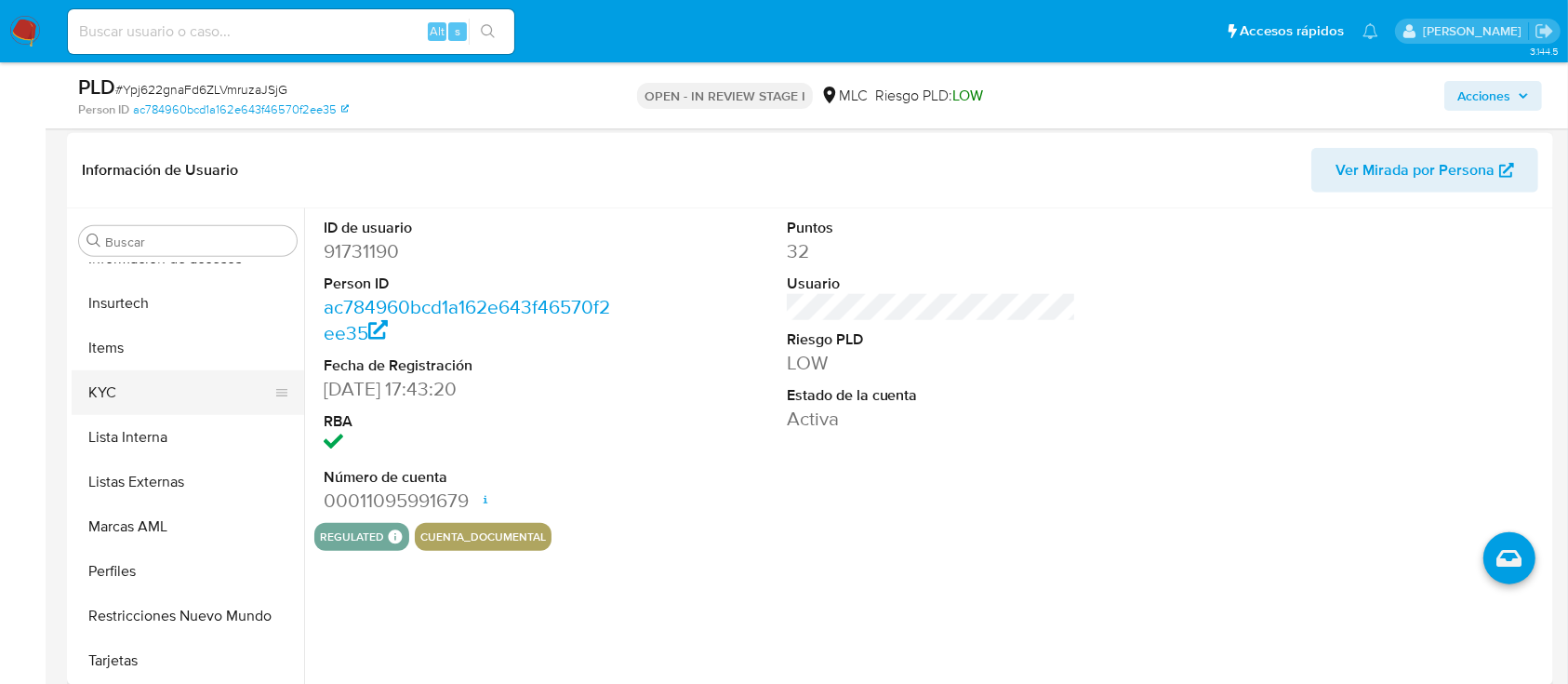 click on "KYC" at bounding box center [180, 393] 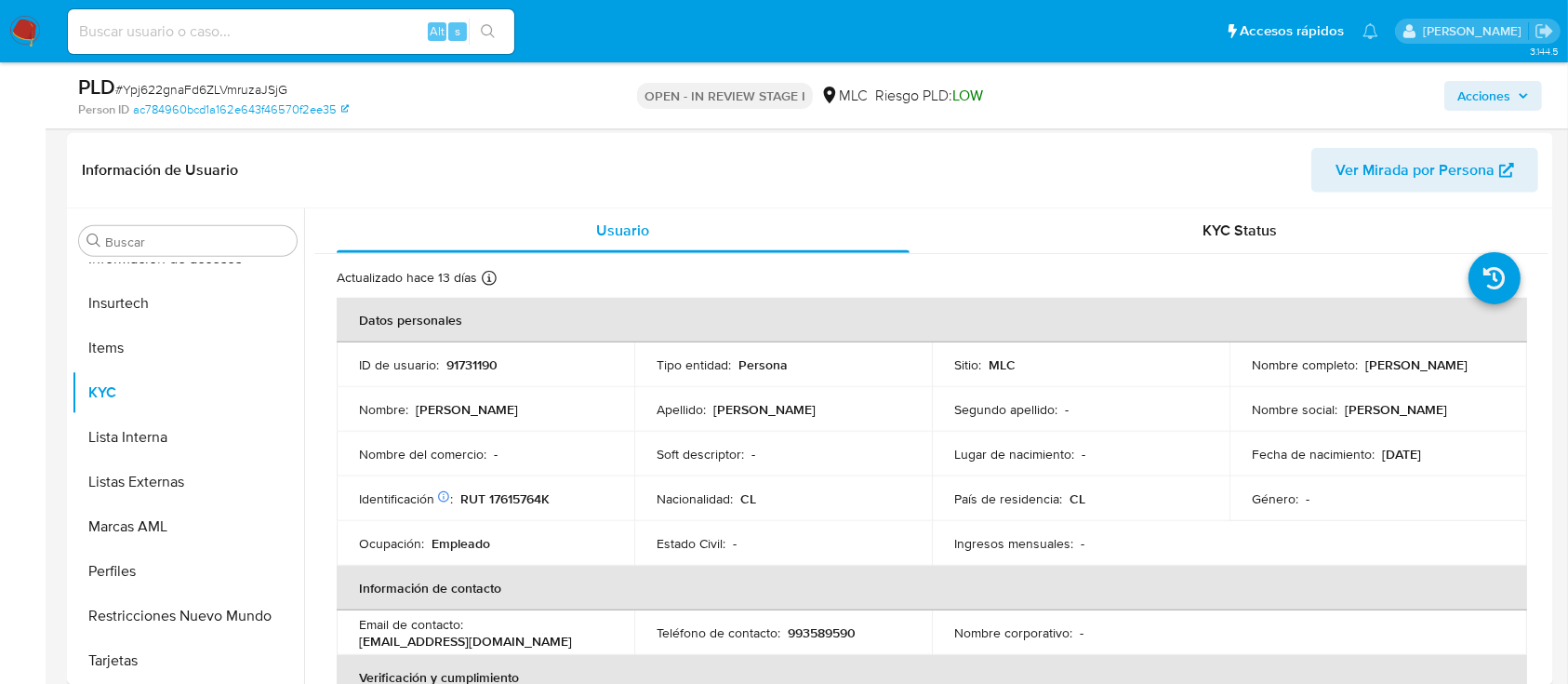 click on "# Ypj622gnaFd6ZLVmruzaJSjG" at bounding box center (201, 89) 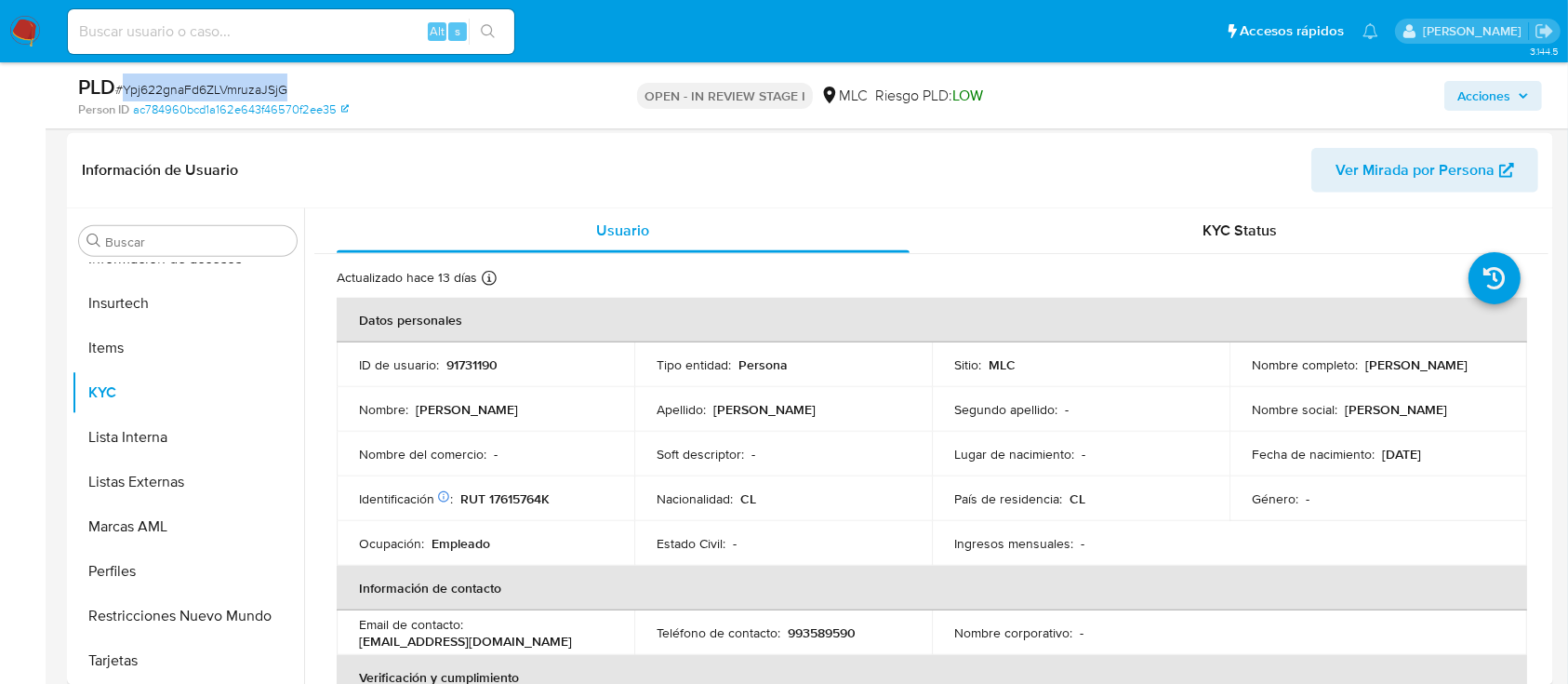 click on "# Ypj622gnaFd6ZLVmruzaJSjG" at bounding box center (201, 89) 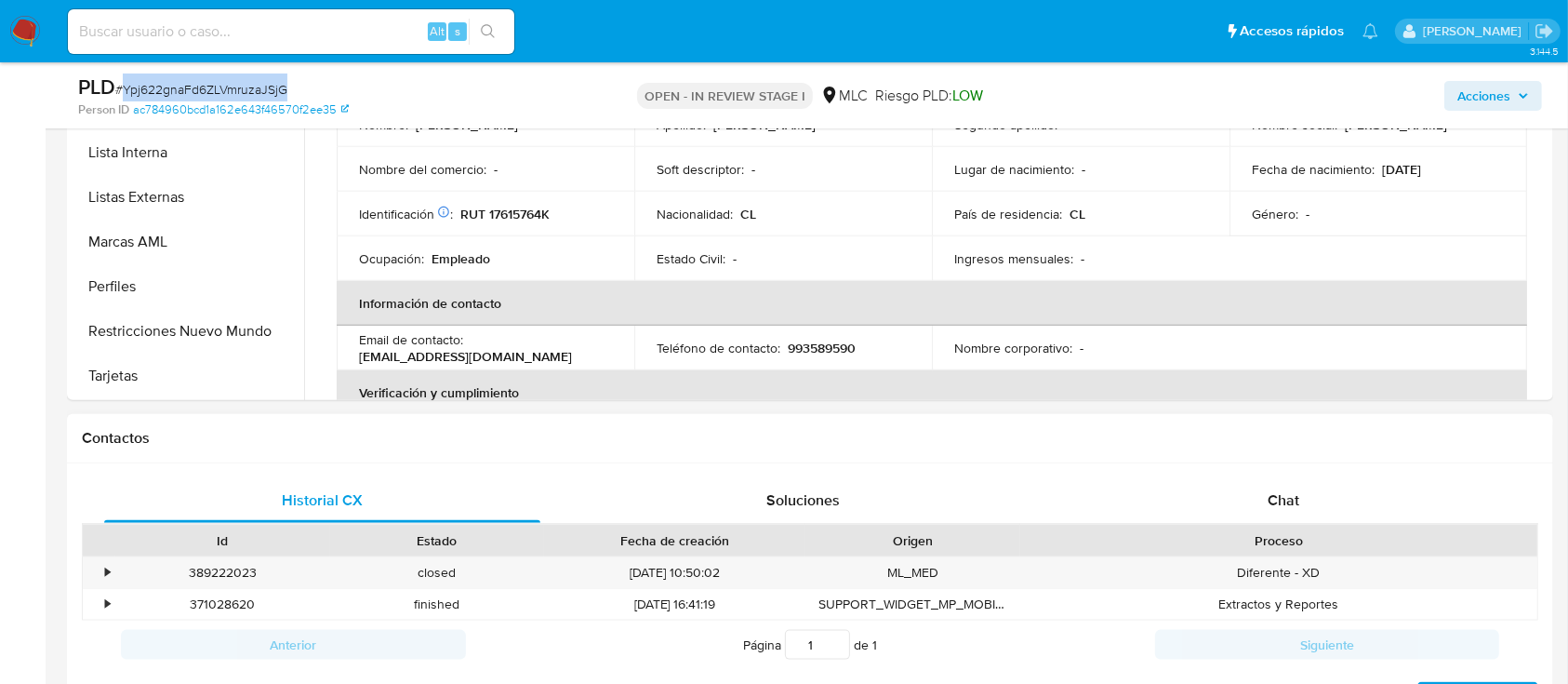 scroll, scrollTop: 2233, scrollLeft: 0, axis: vertical 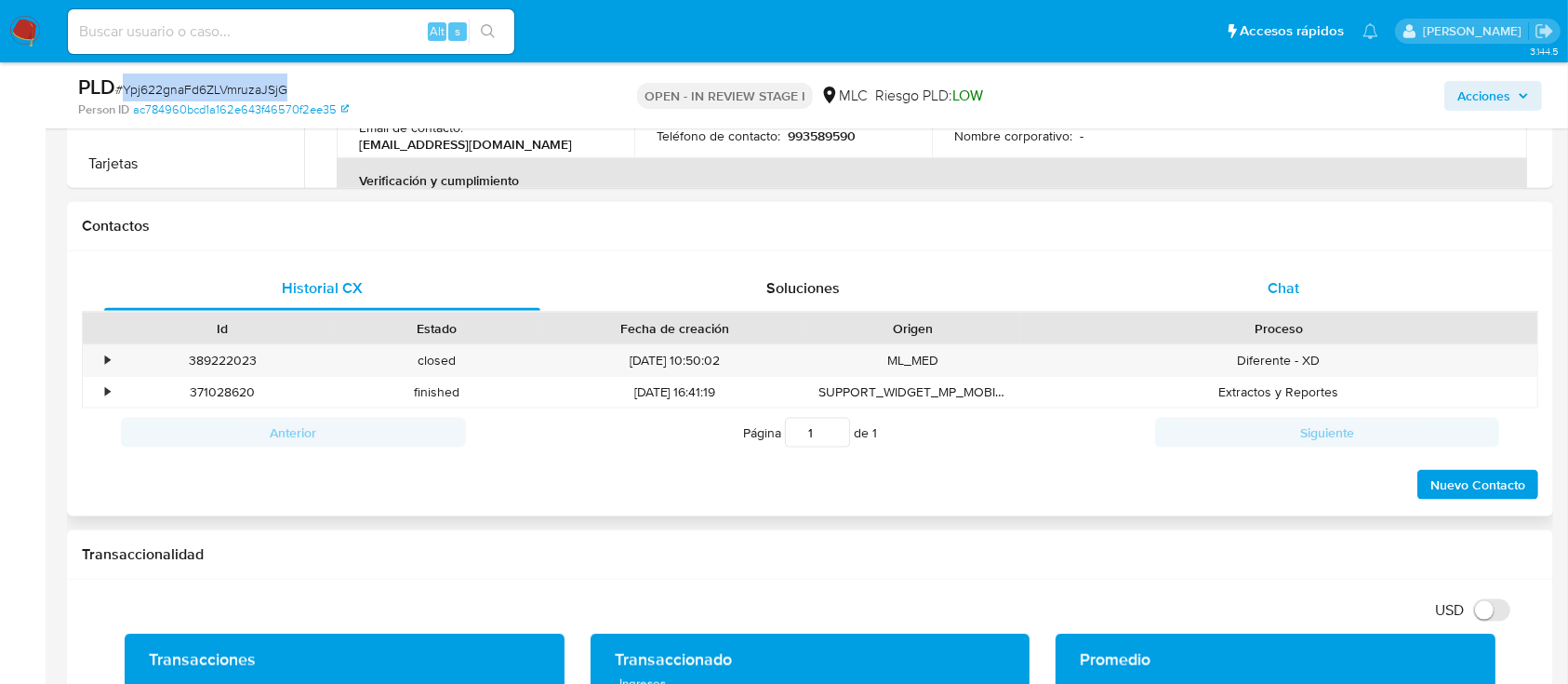 click on "Chat" at bounding box center [1283, 288] 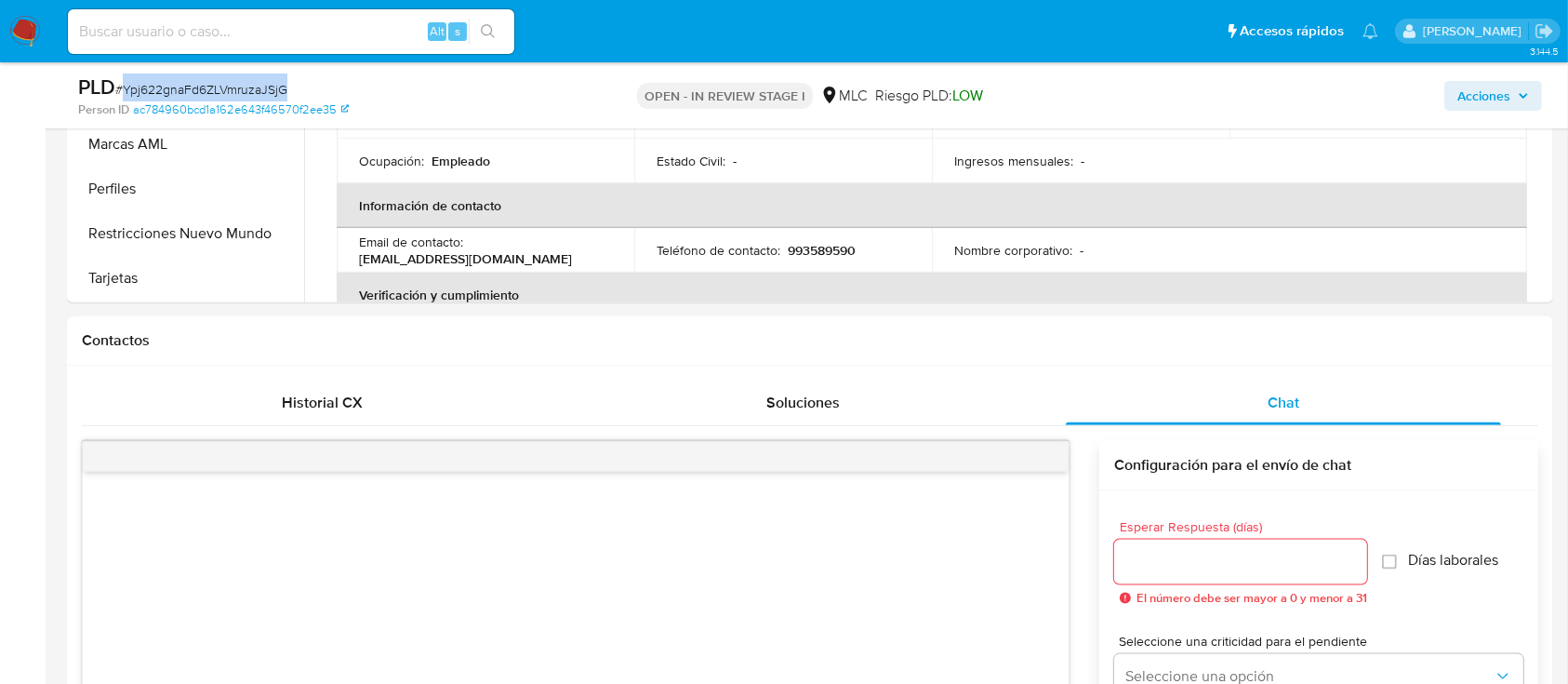 scroll, scrollTop: 2109, scrollLeft: 0, axis: vertical 